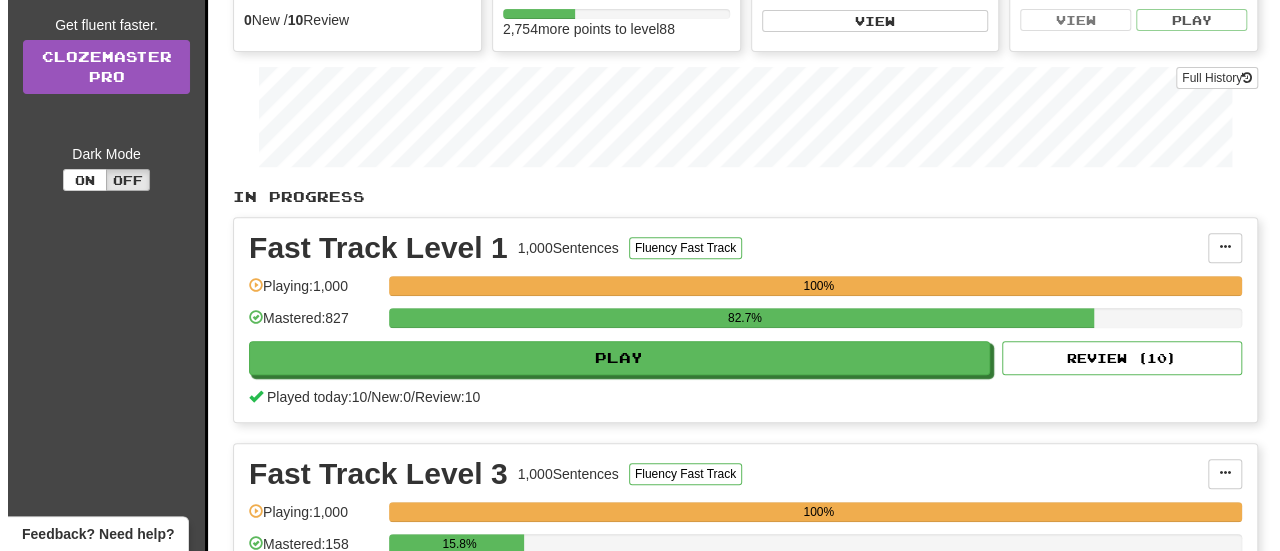scroll, scrollTop: 300, scrollLeft: 0, axis: vertical 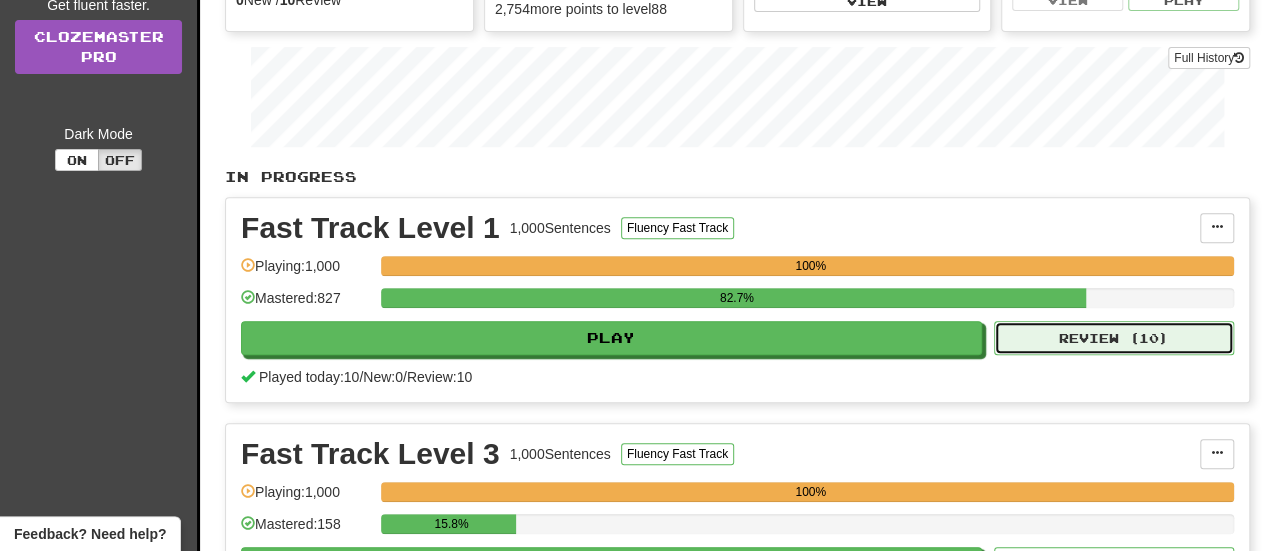 click on "Review ( 10 )" at bounding box center (1114, 338) 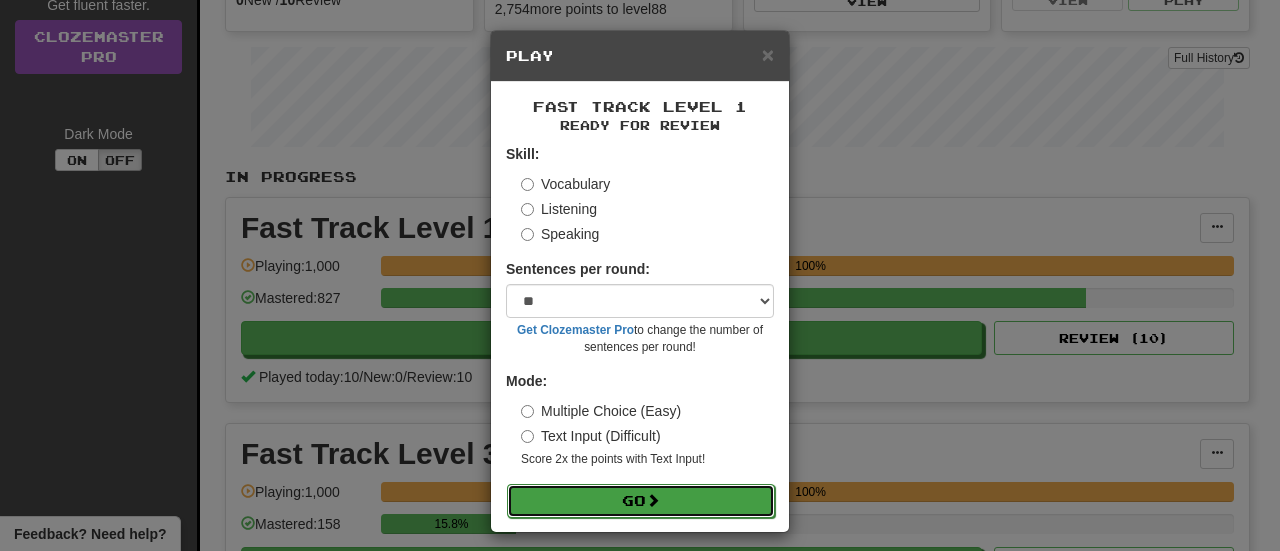 click on "Go" at bounding box center [641, 501] 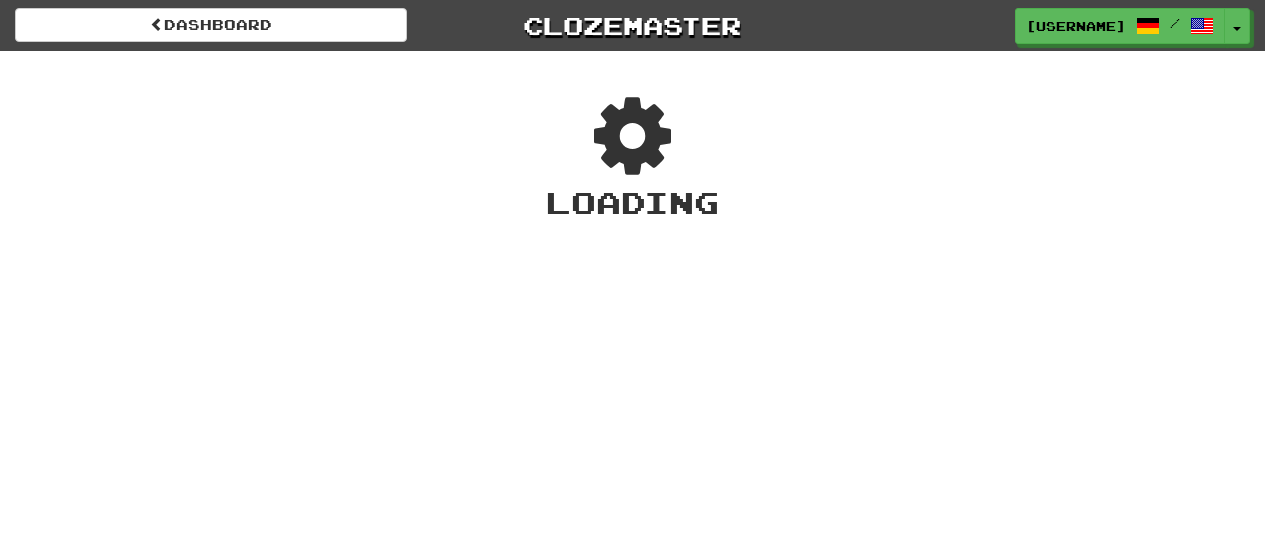 scroll, scrollTop: 0, scrollLeft: 0, axis: both 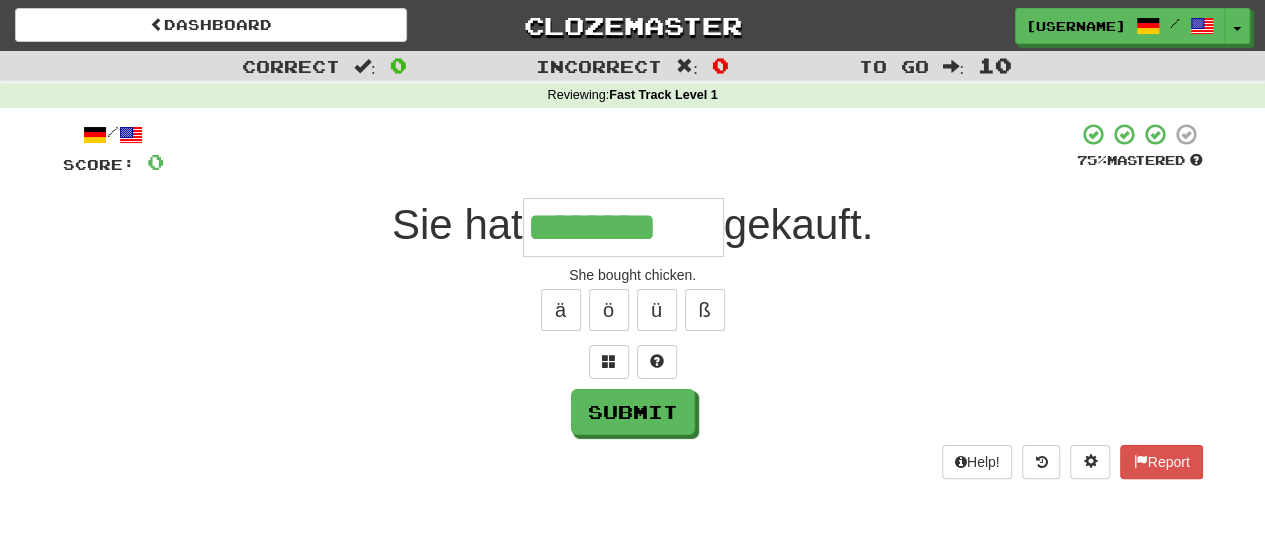 type on "********" 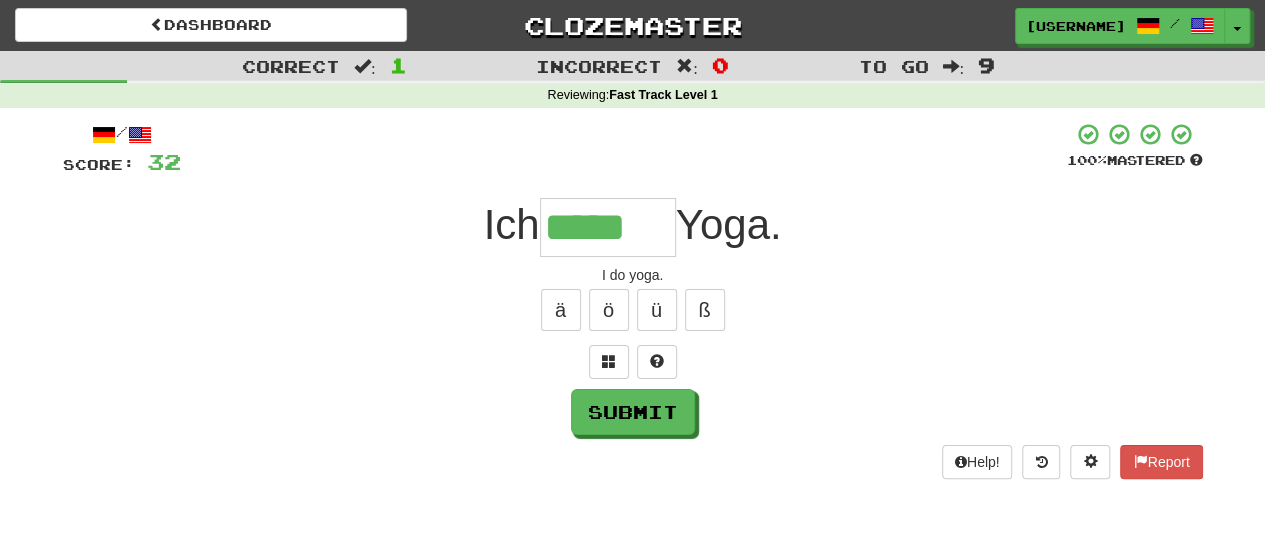 type on "*****" 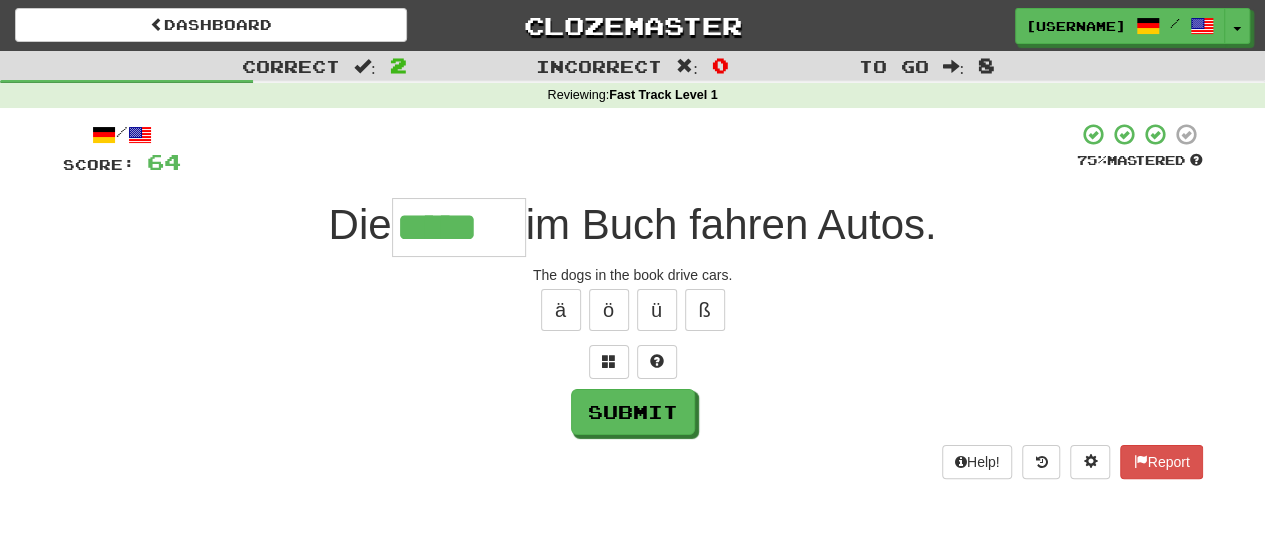 type on "*****" 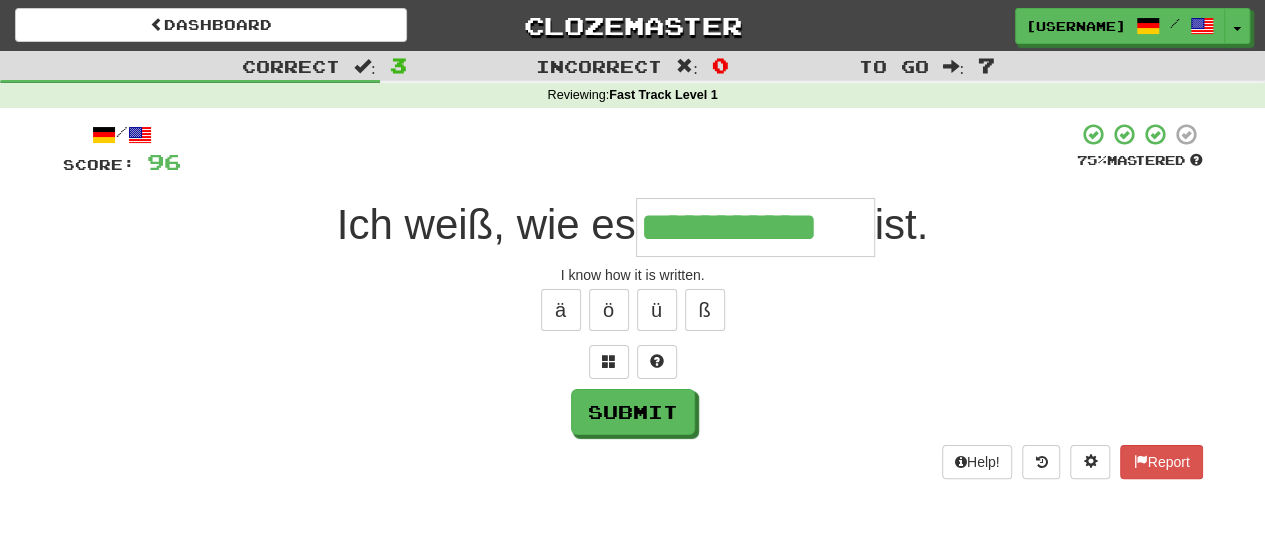 type on "**********" 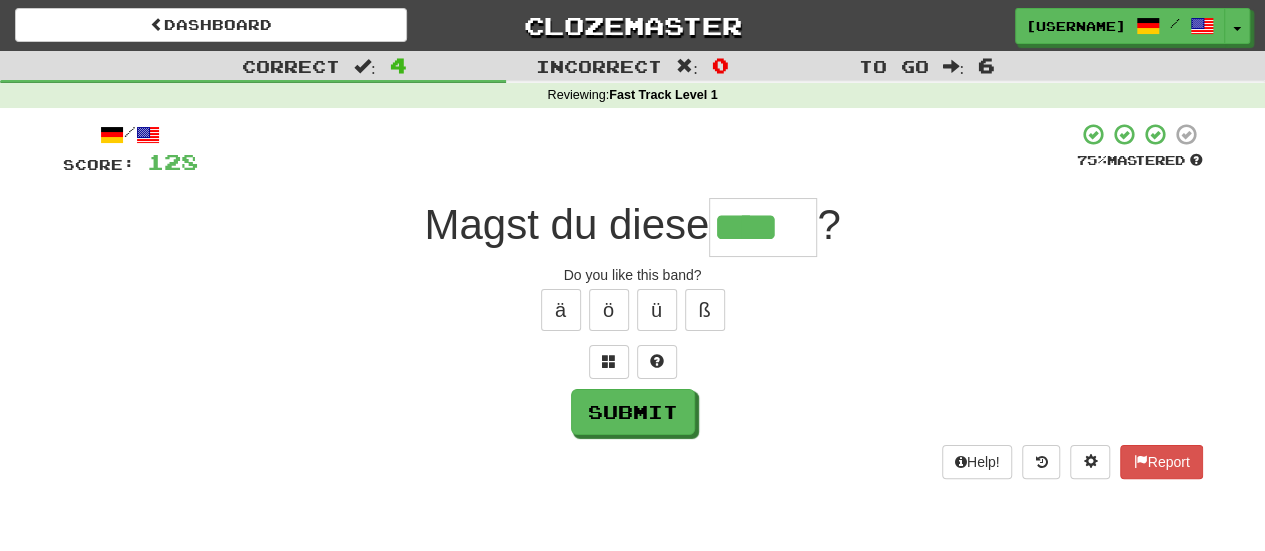 type on "****" 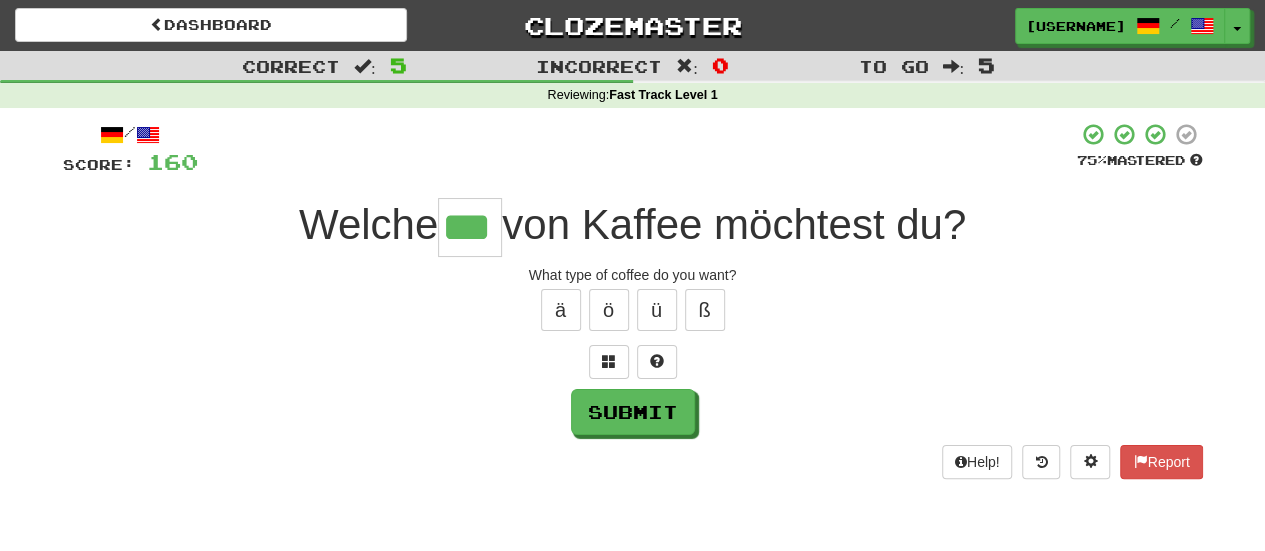 type on "***" 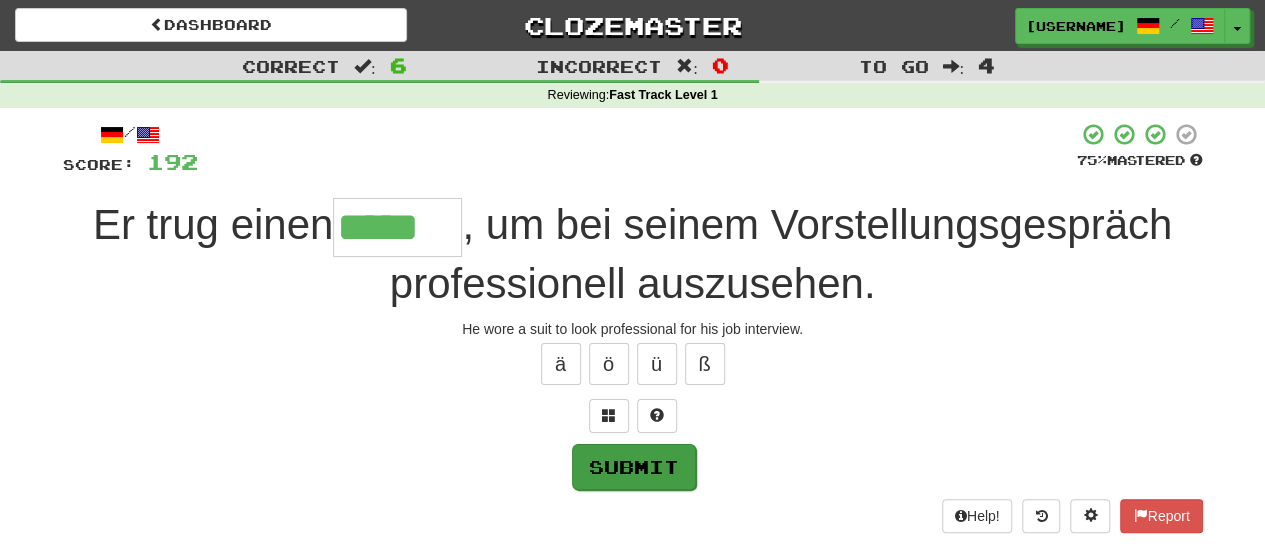 type on "*****" 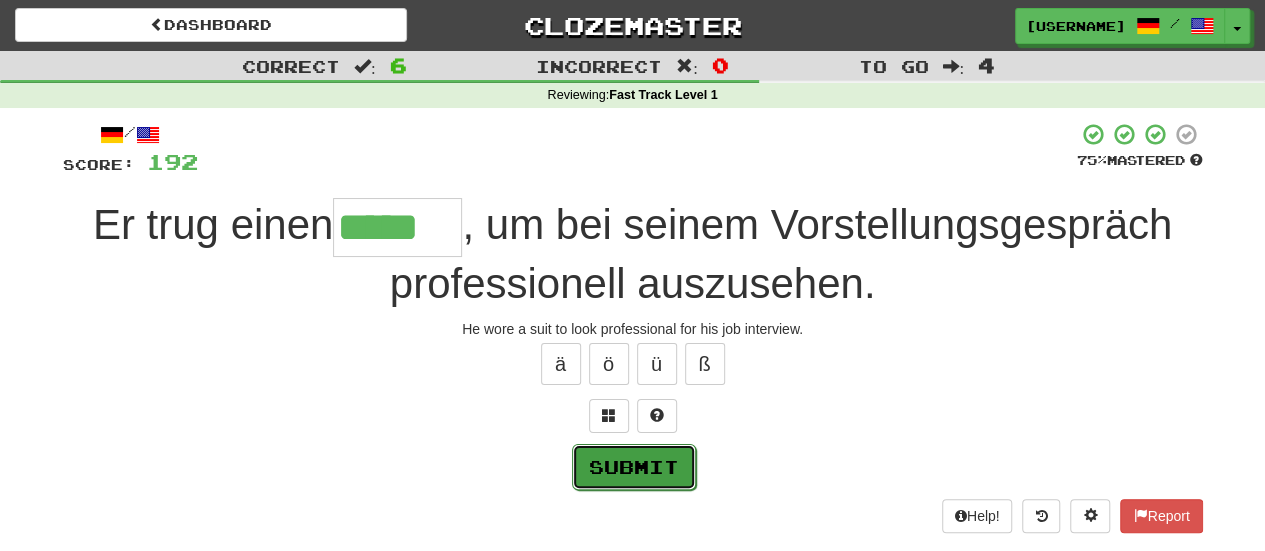 click on "Submit" at bounding box center [634, 467] 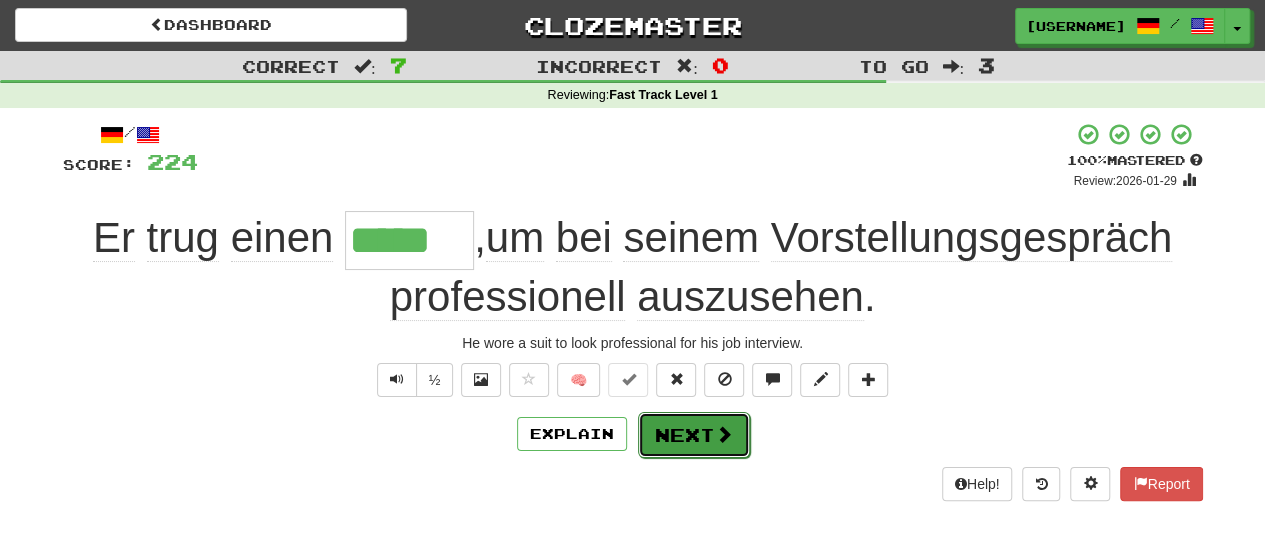 click on "Next" at bounding box center [694, 435] 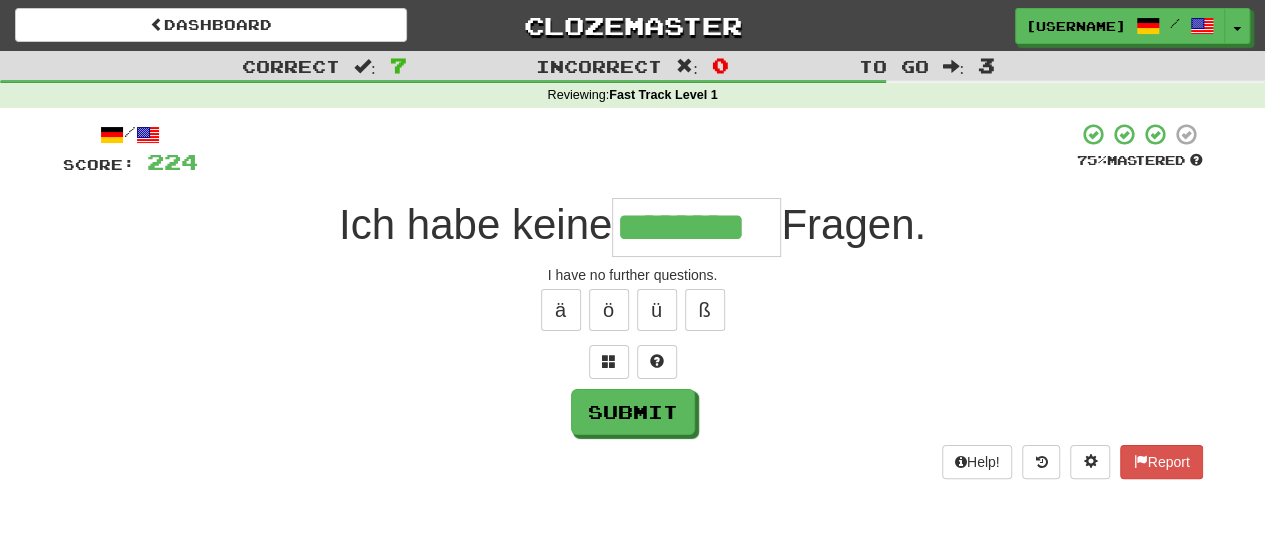 type on "********" 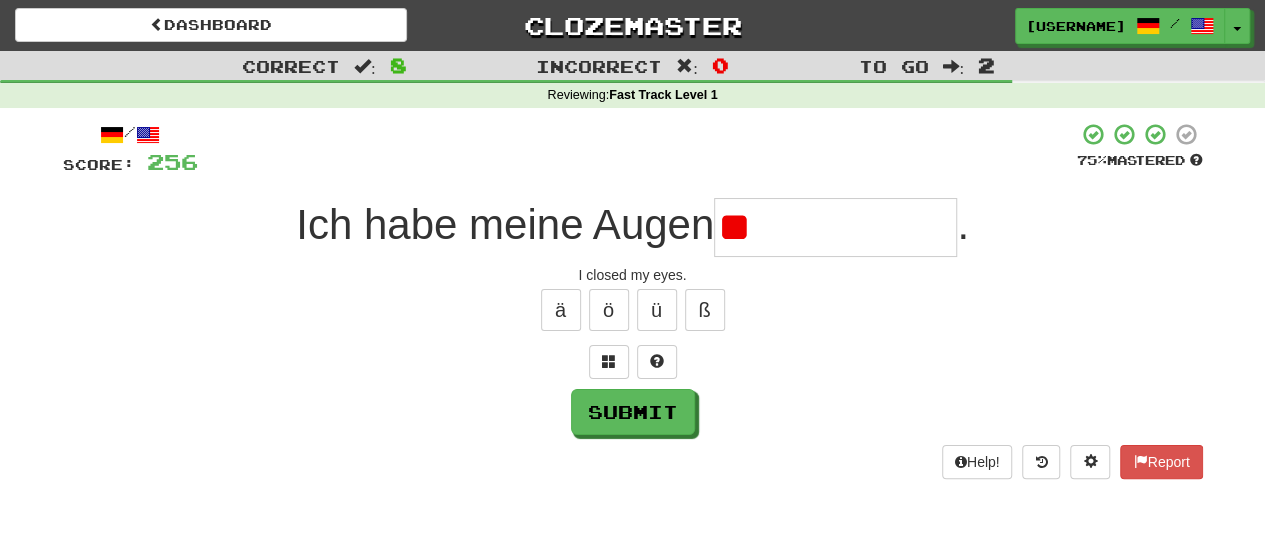 type on "*" 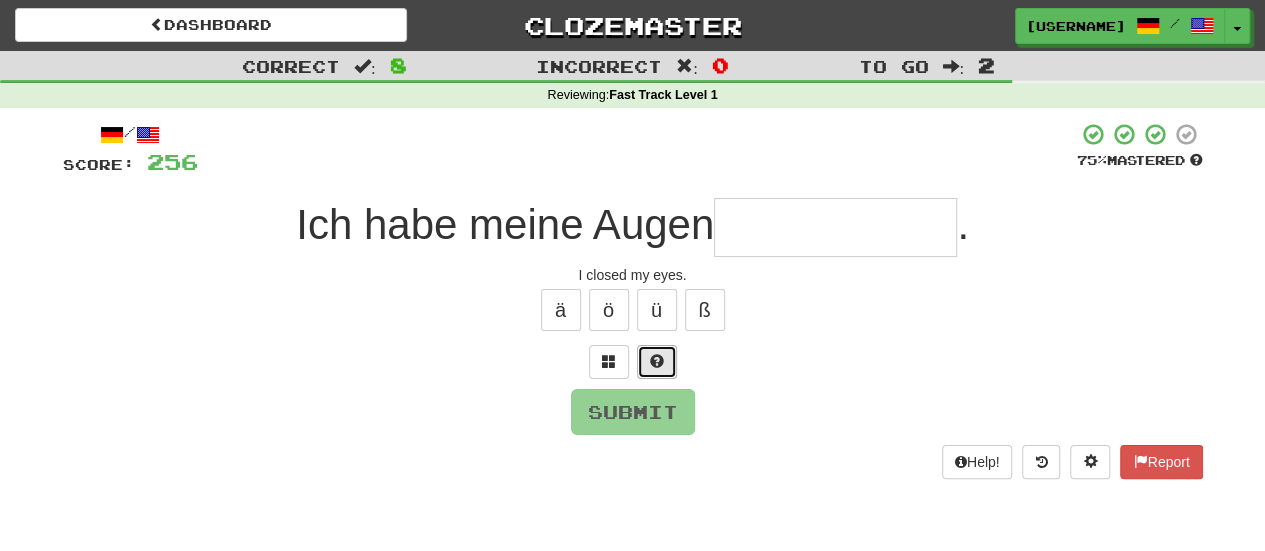 click at bounding box center [657, 361] 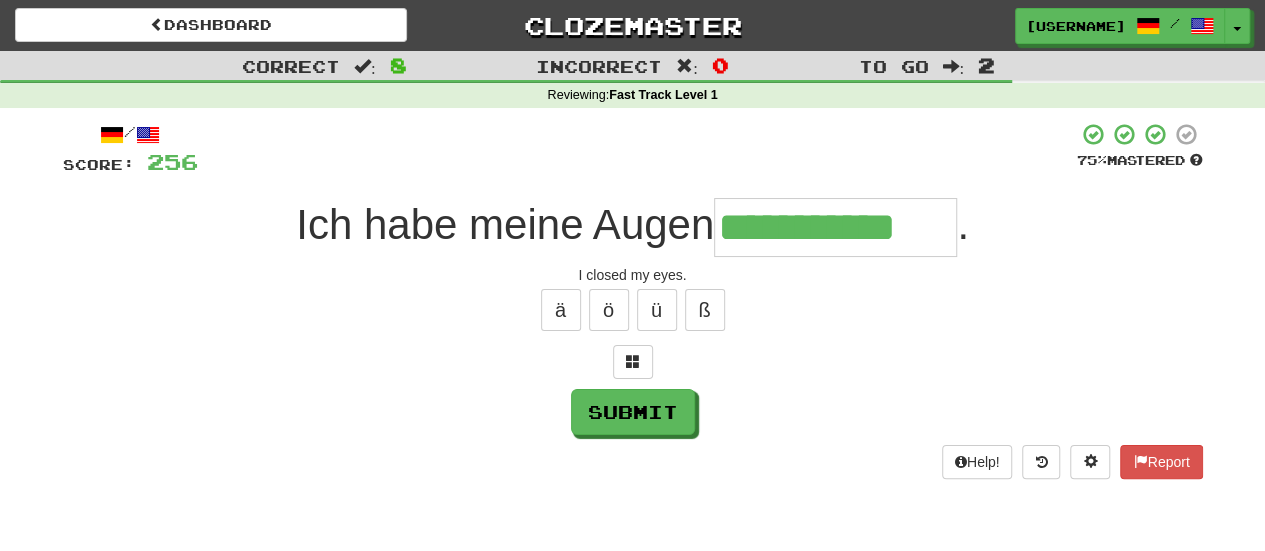 type on "**********" 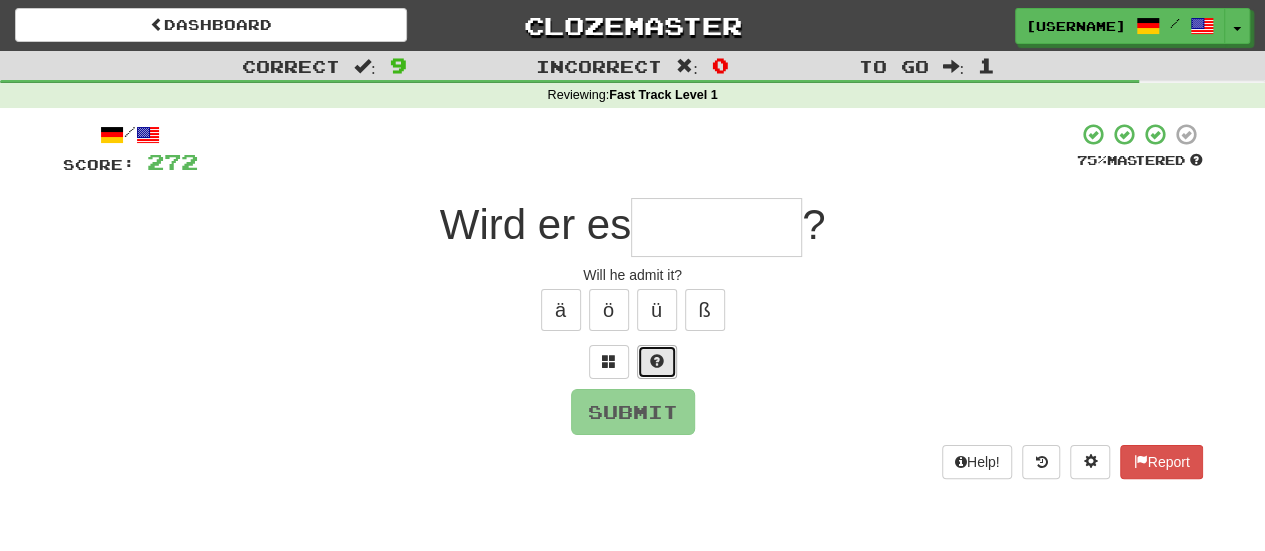 click at bounding box center [657, 361] 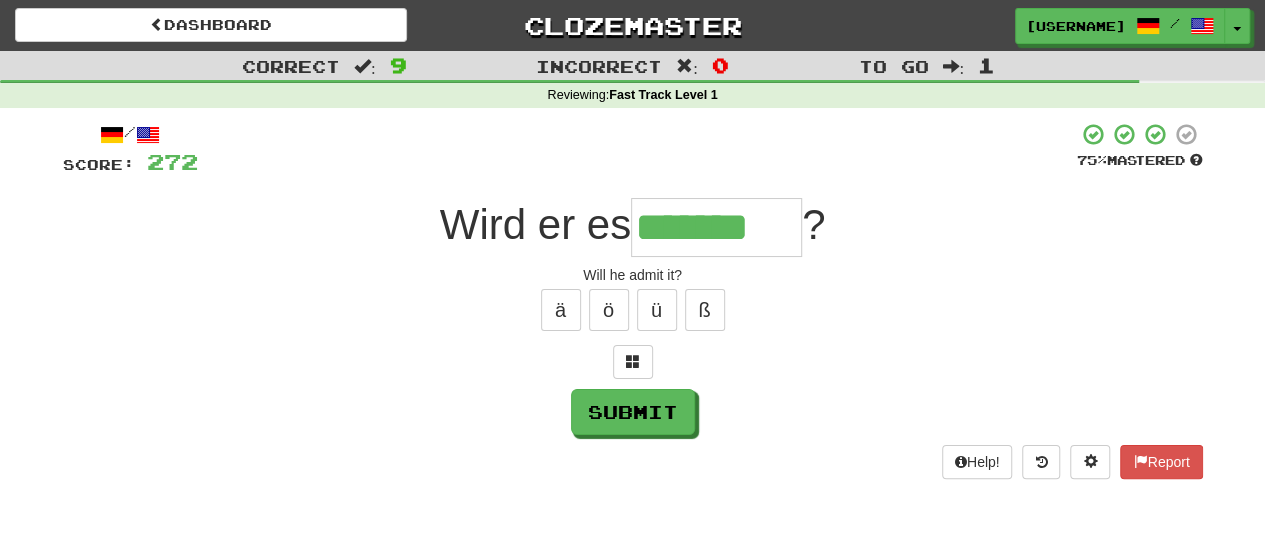 type on "*******" 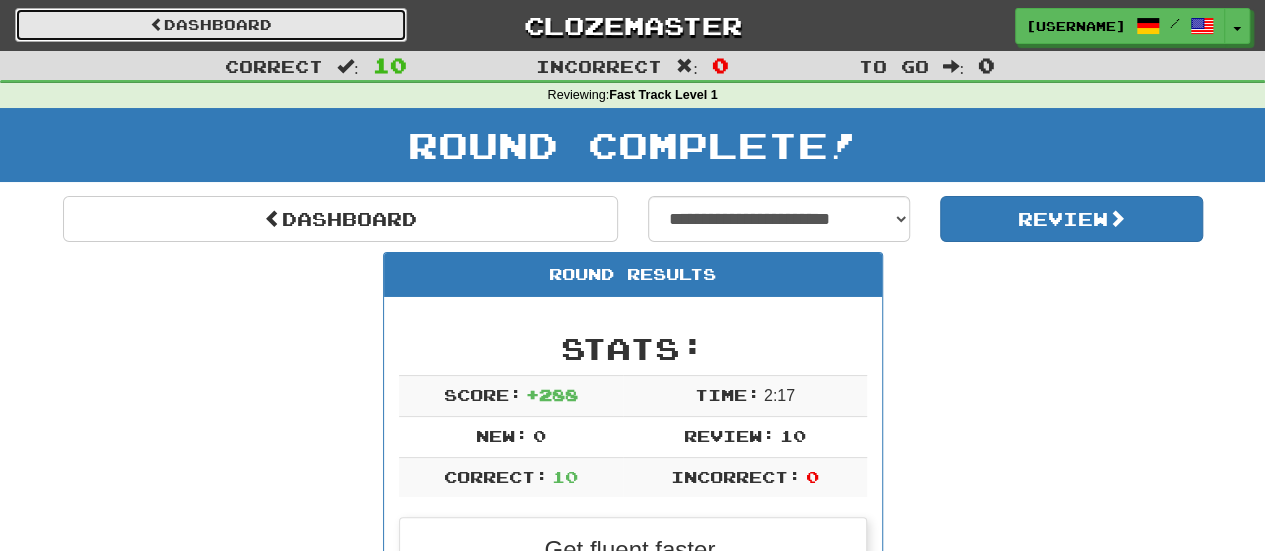 click on "Dashboard" at bounding box center [211, 25] 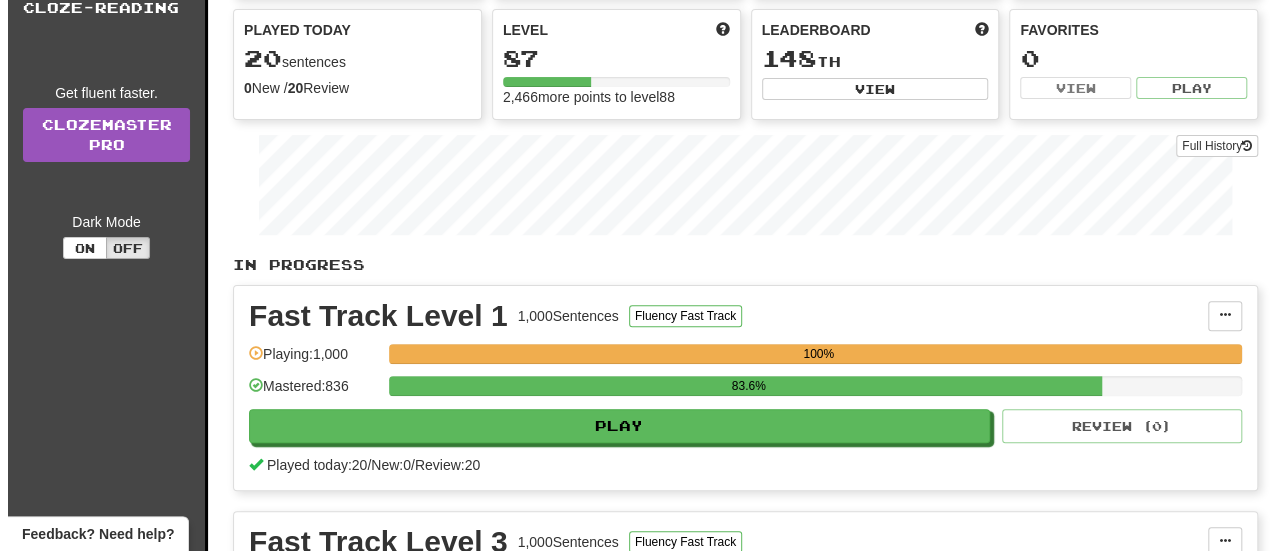 scroll, scrollTop: 400, scrollLeft: 0, axis: vertical 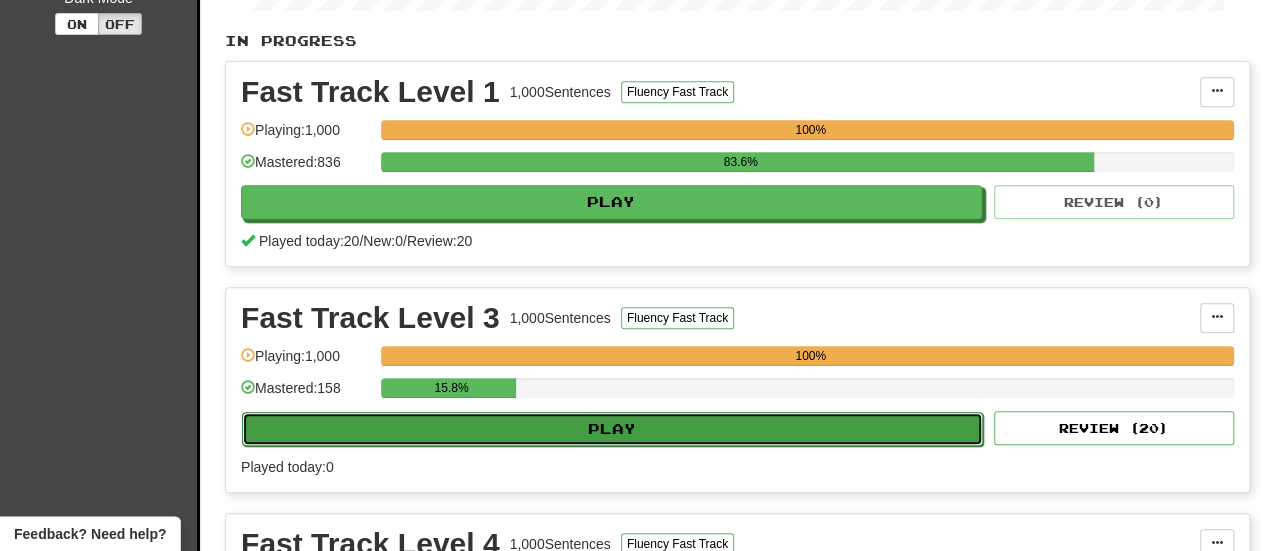 click on "Play" at bounding box center (612, 429) 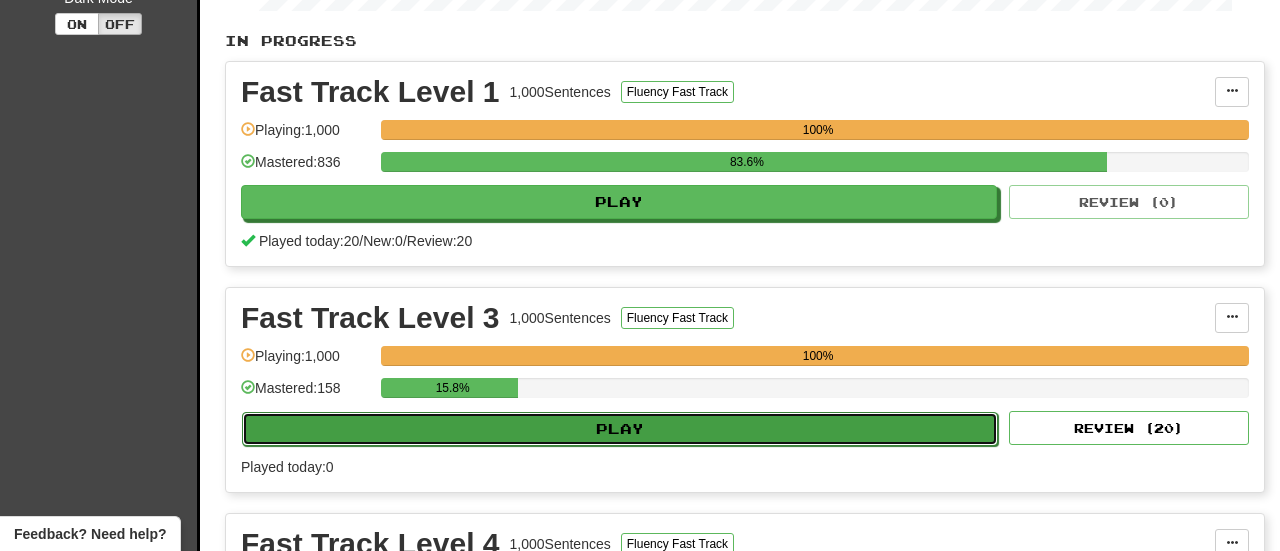 select on "**" 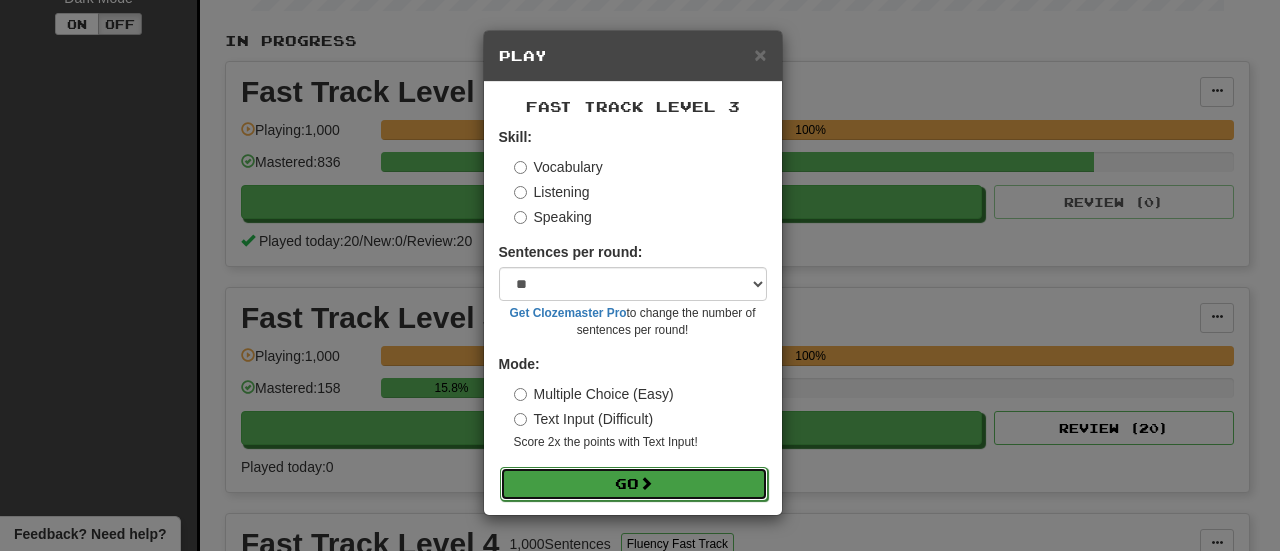 click on "Go" at bounding box center [634, 484] 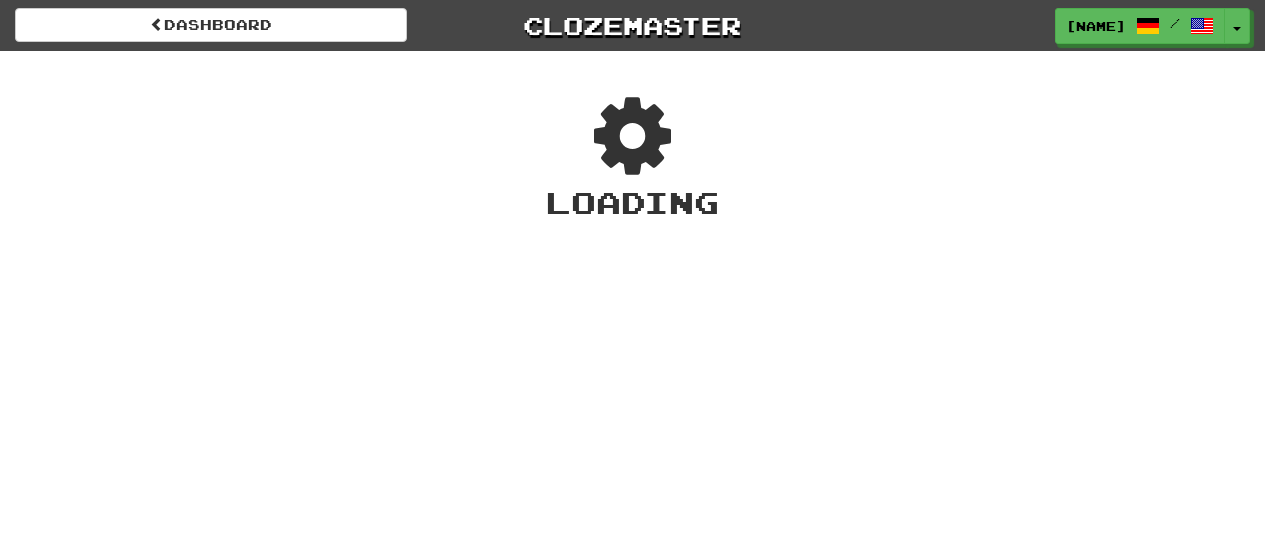 scroll, scrollTop: 0, scrollLeft: 0, axis: both 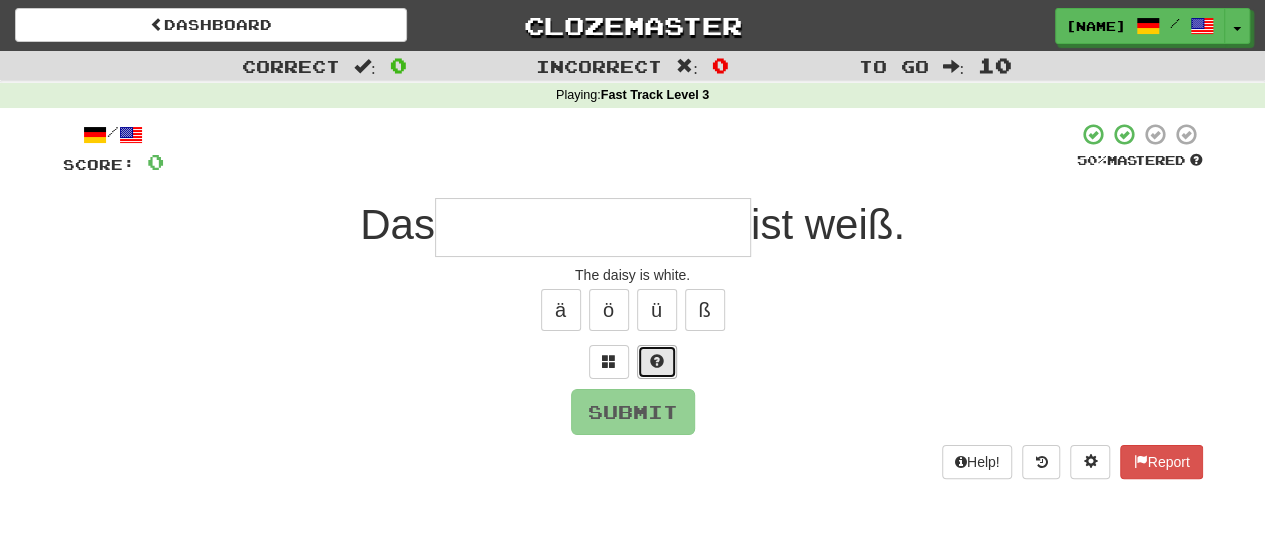 click at bounding box center [657, 362] 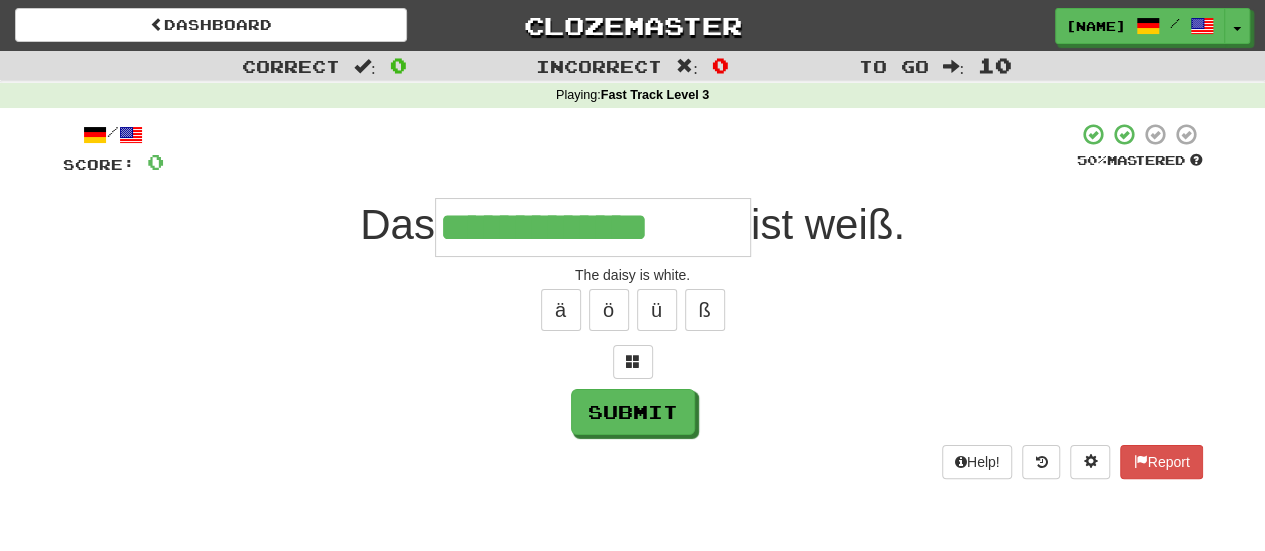 type on "**********" 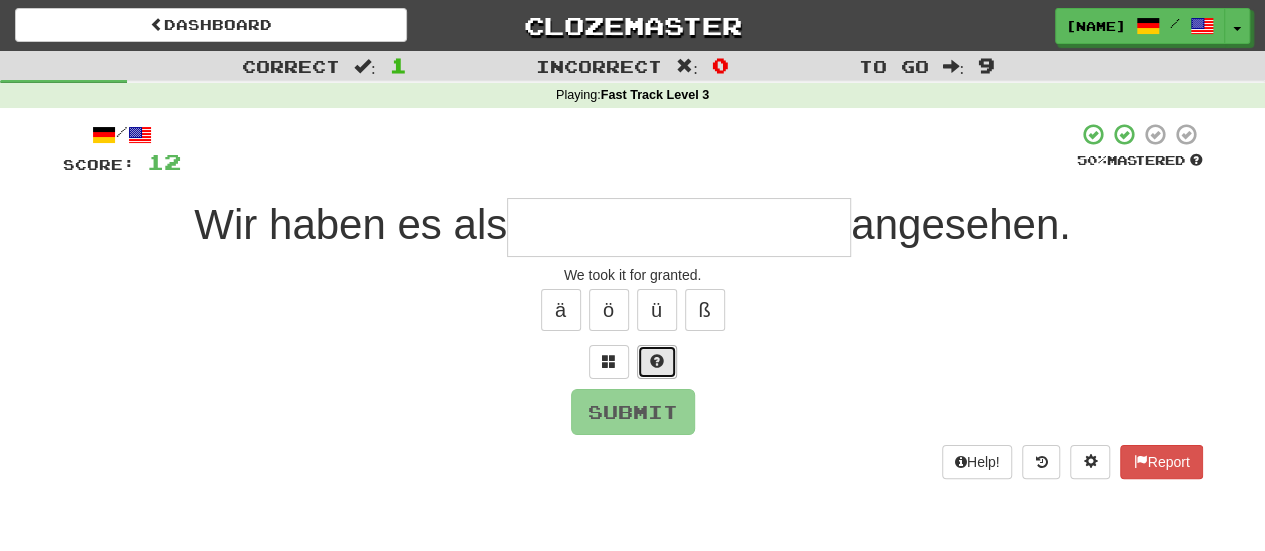 click at bounding box center [657, 361] 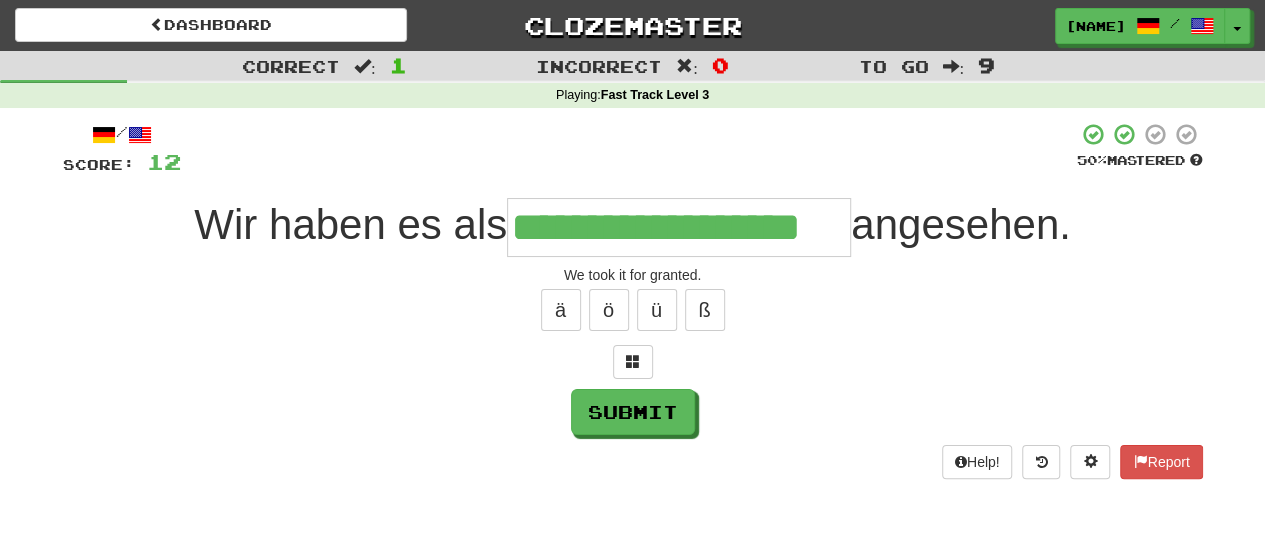 type on "**********" 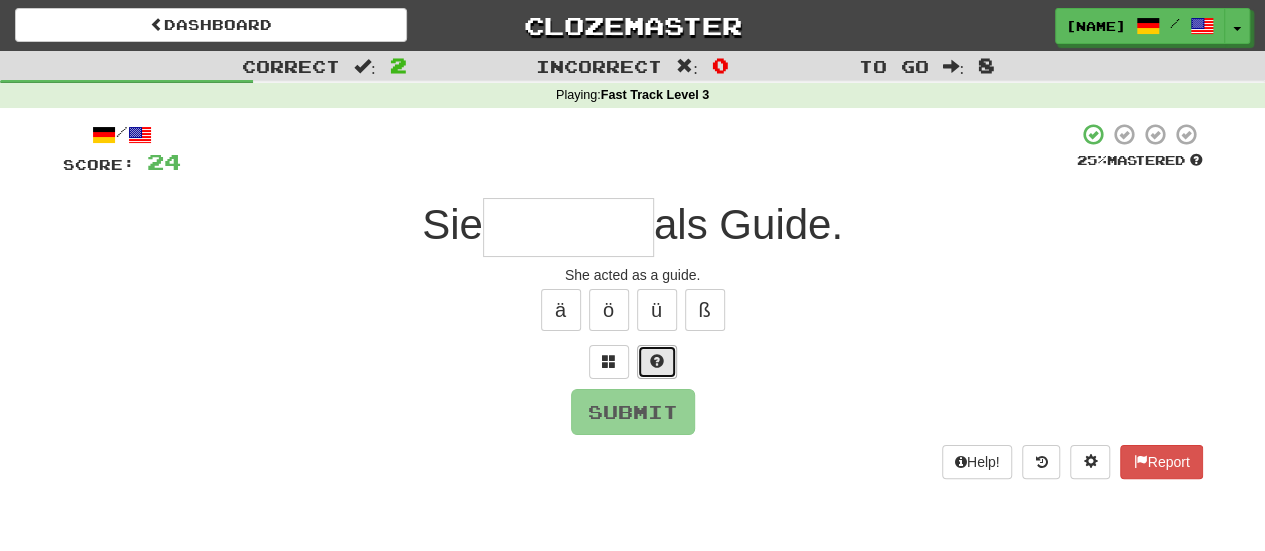 click at bounding box center (657, 361) 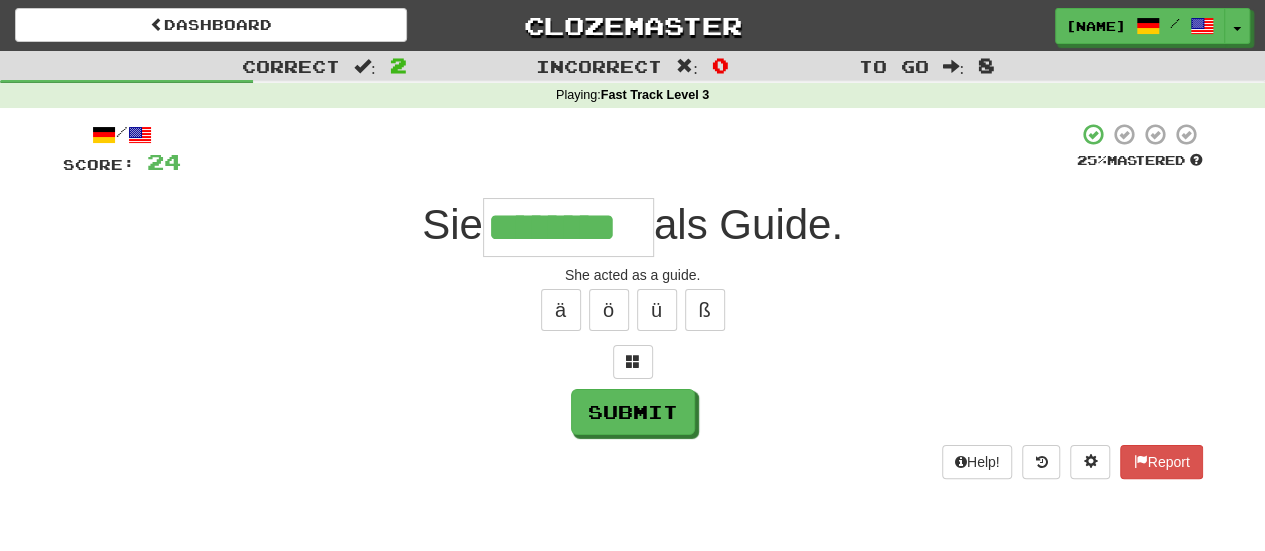 type on "********" 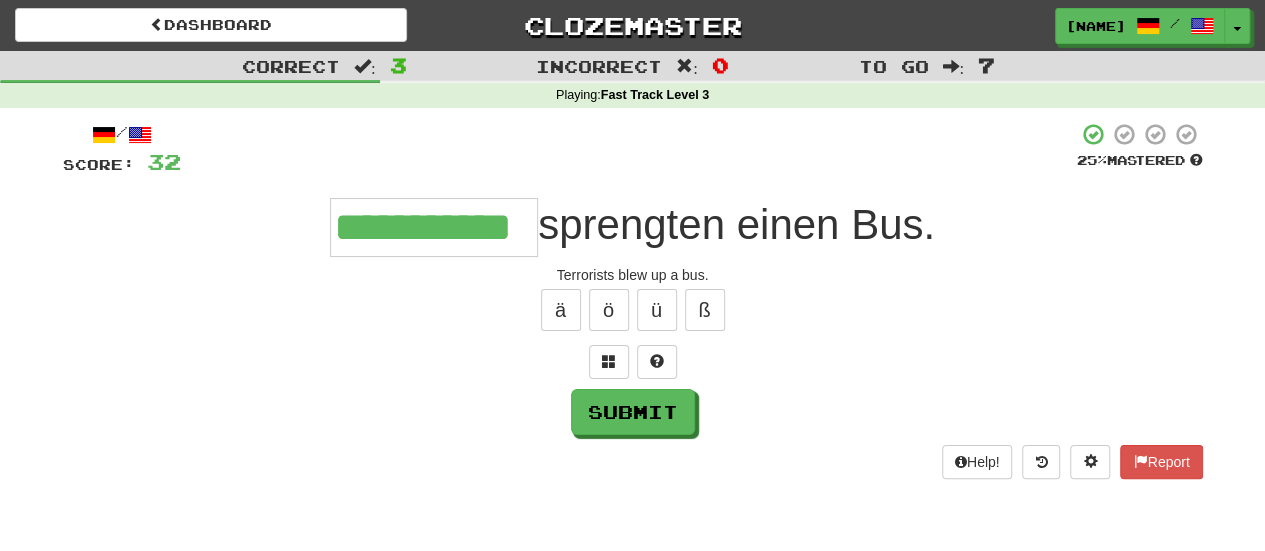type on "**********" 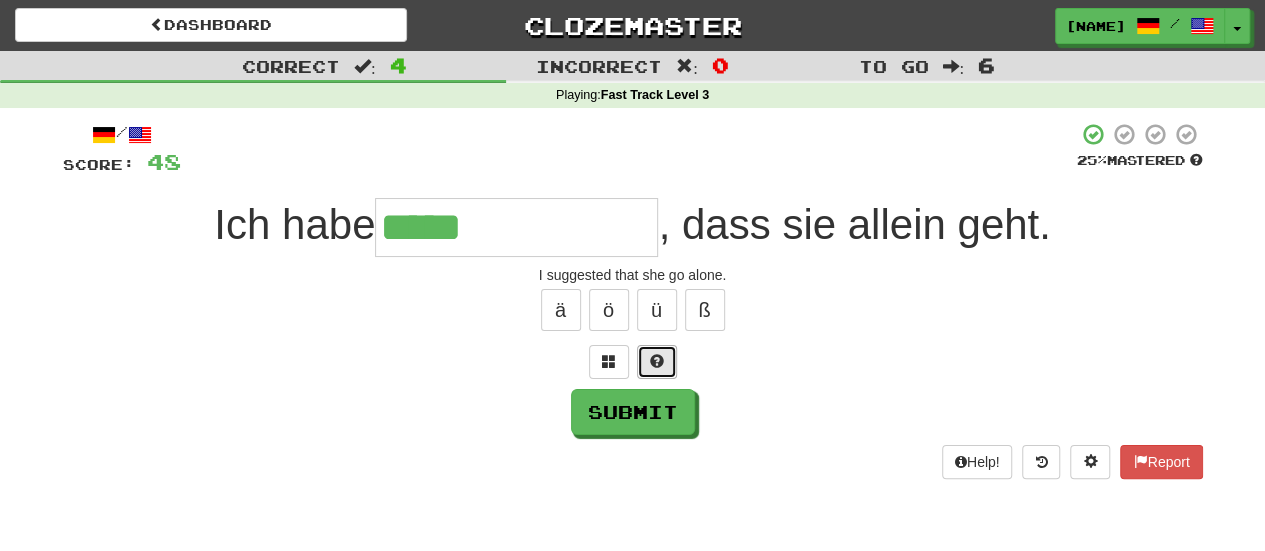 click at bounding box center (657, 361) 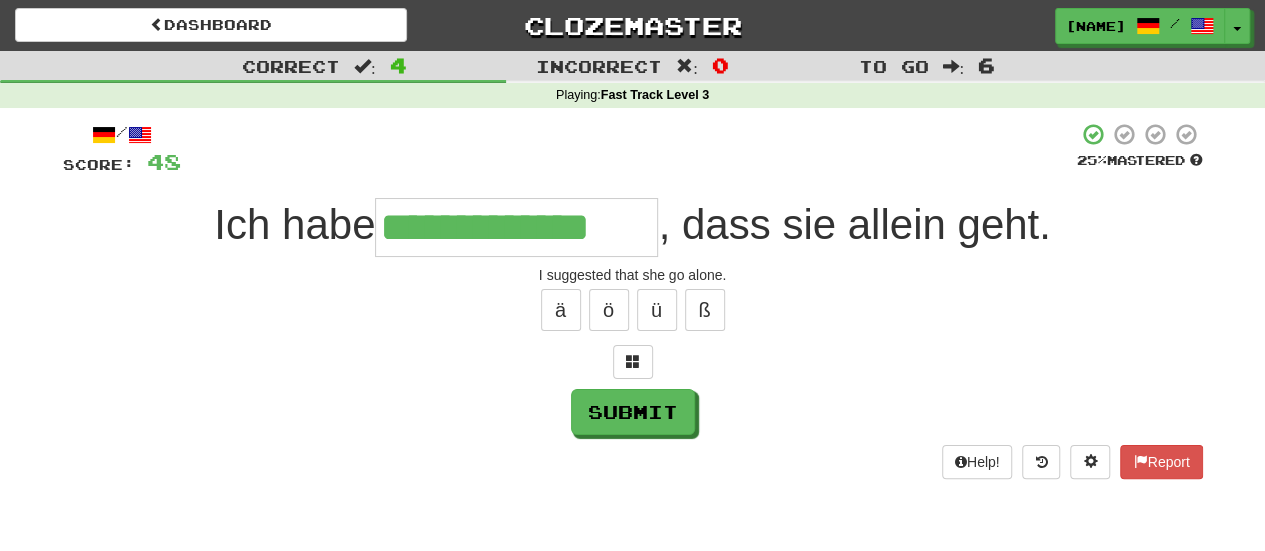 type on "**********" 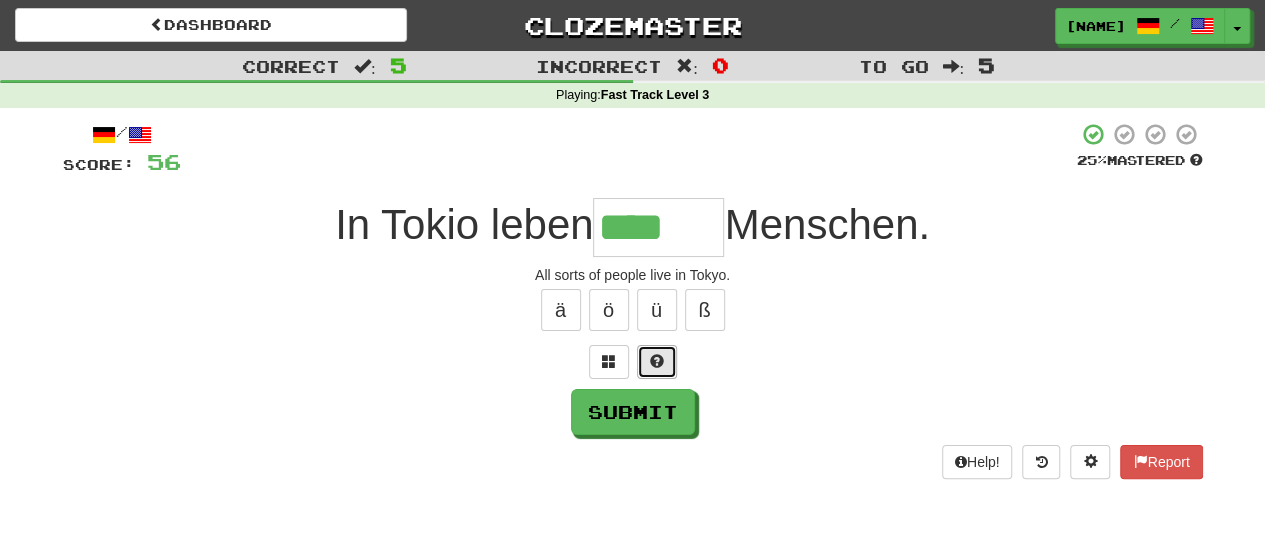 click at bounding box center [657, 362] 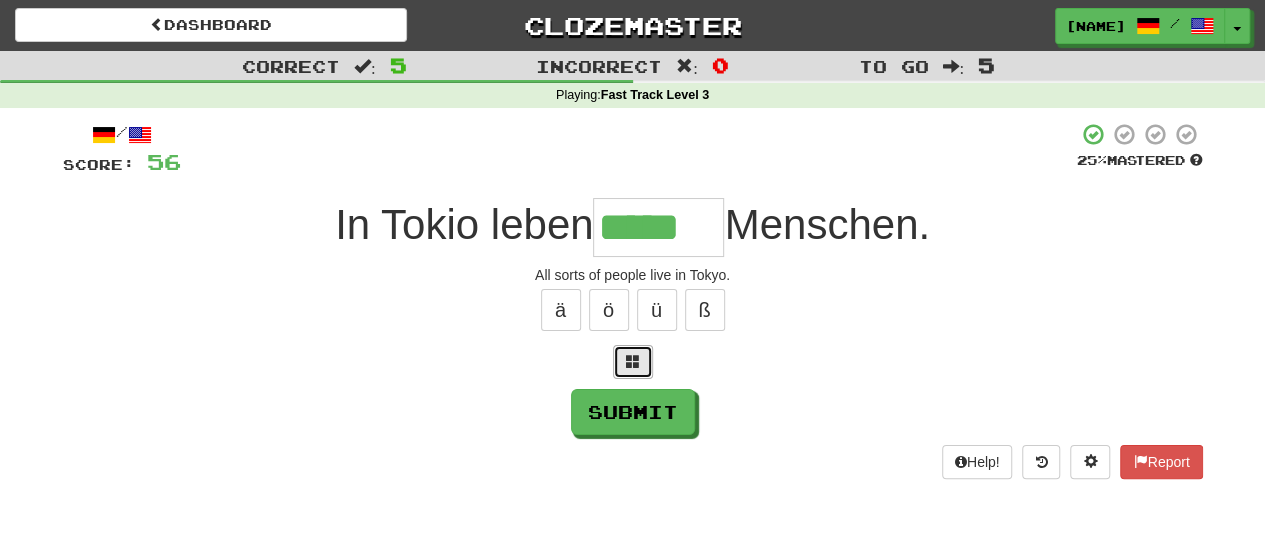click at bounding box center [633, 361] 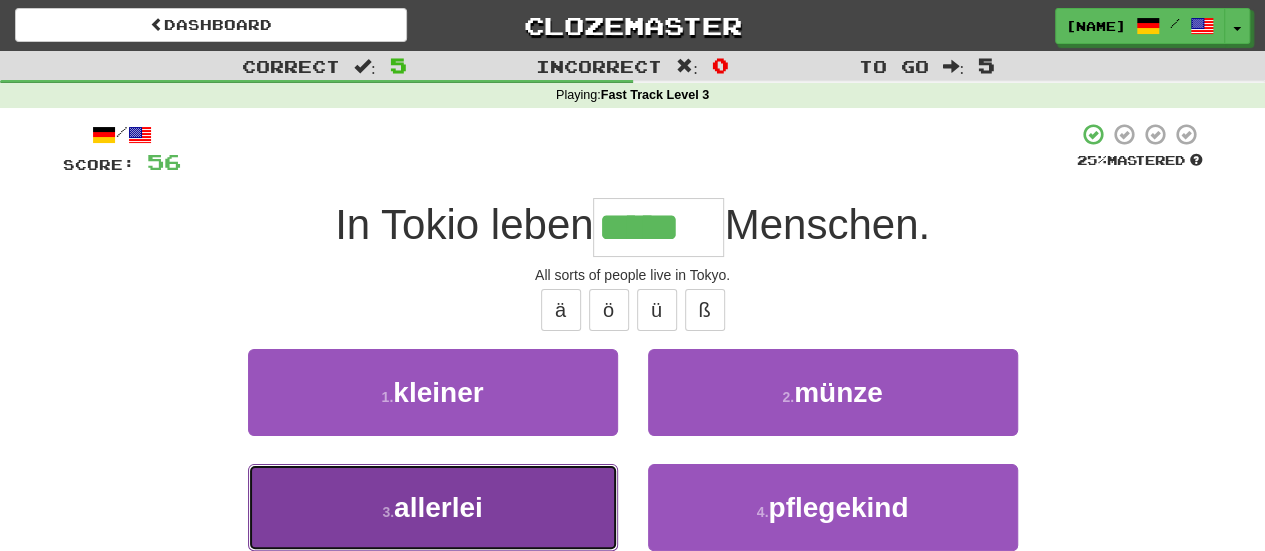 click on "allerlei" at bounding box center (438, 507) 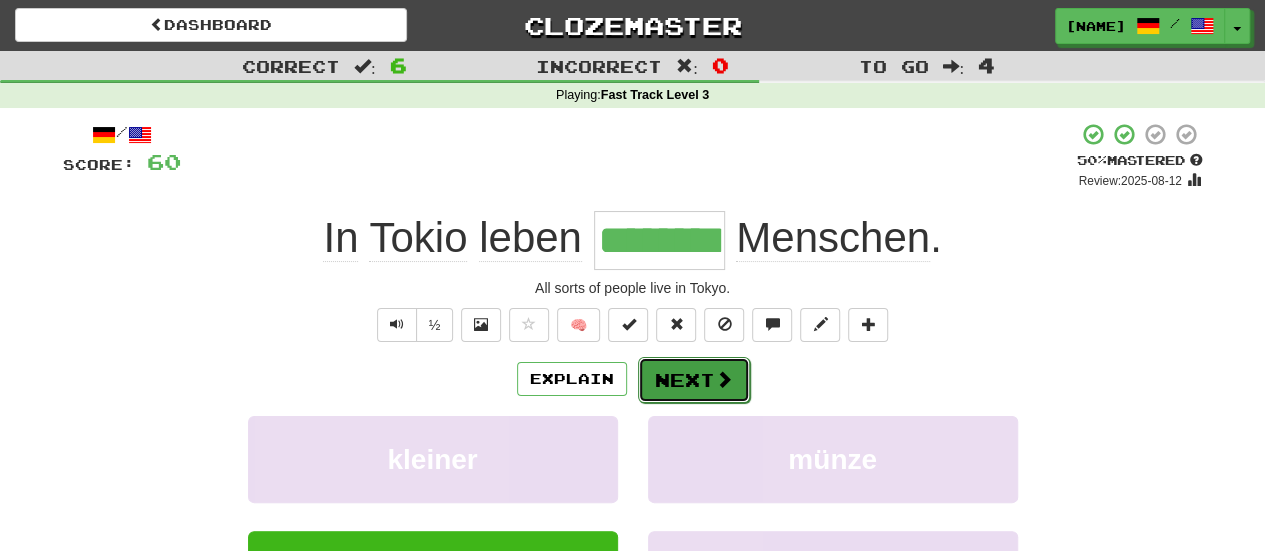 click on "Next" at bounding box center (694, 380) 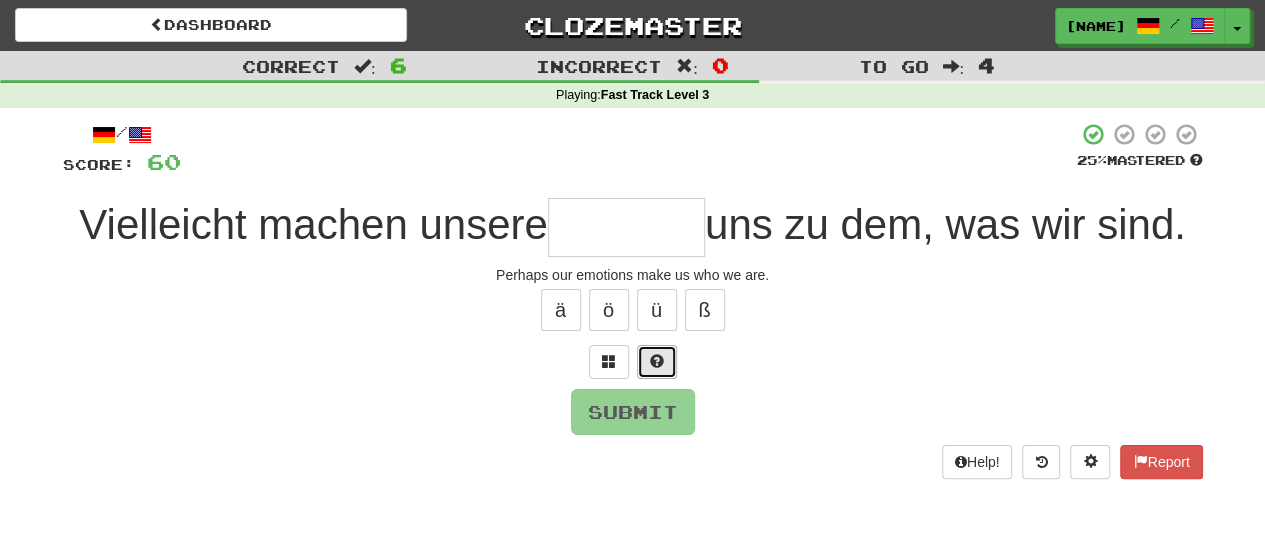 click at bounding box center [657, 362] 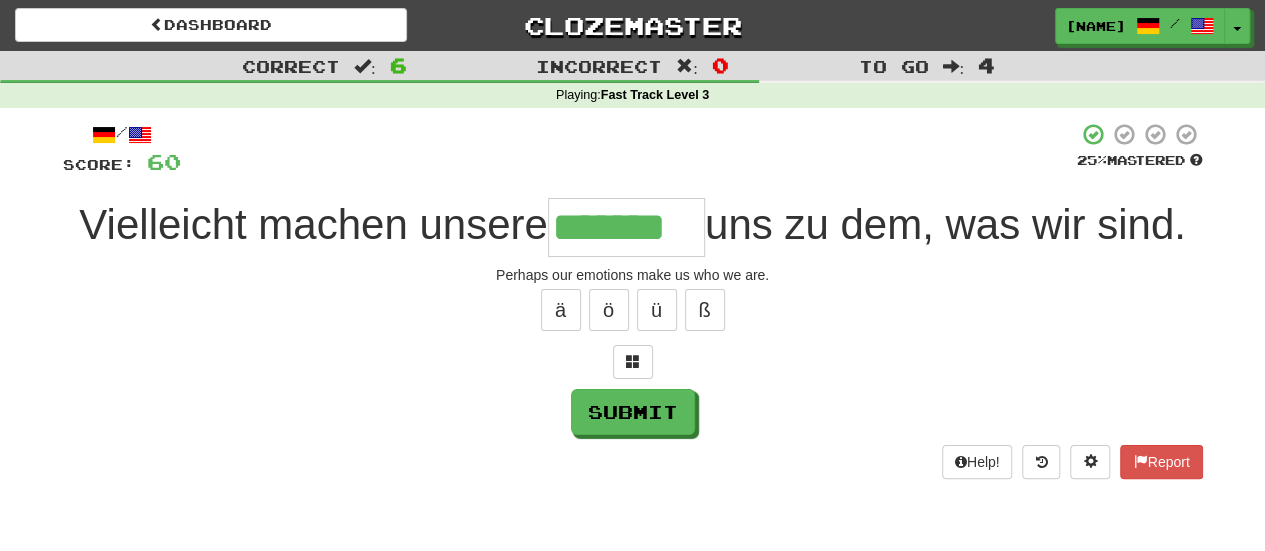 type on "*******" 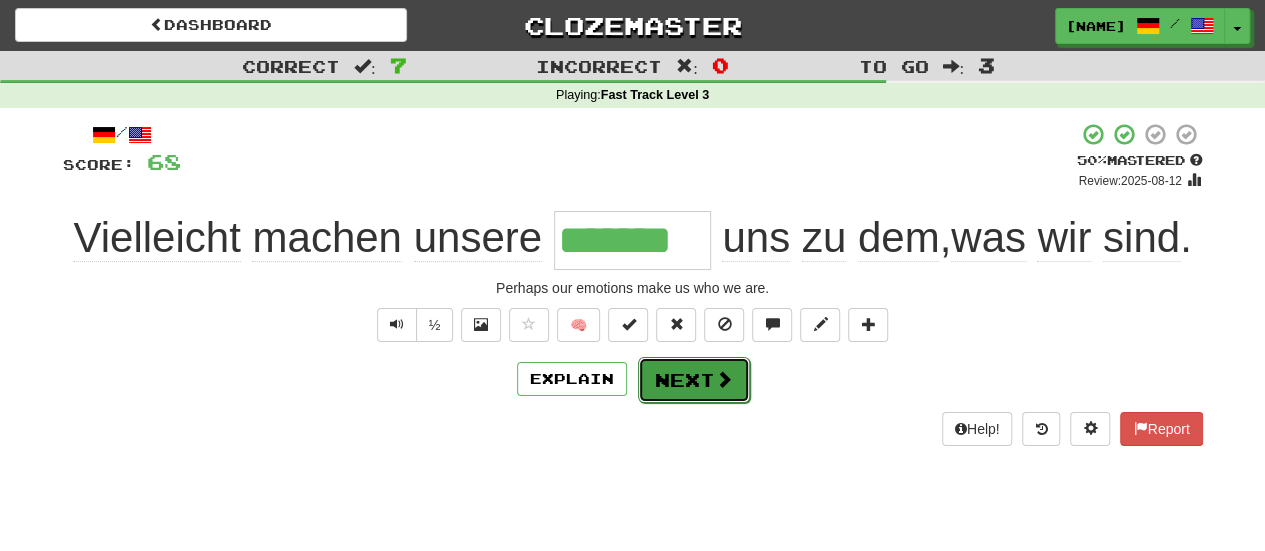 click on "Next" at bounding box center (694, 380) 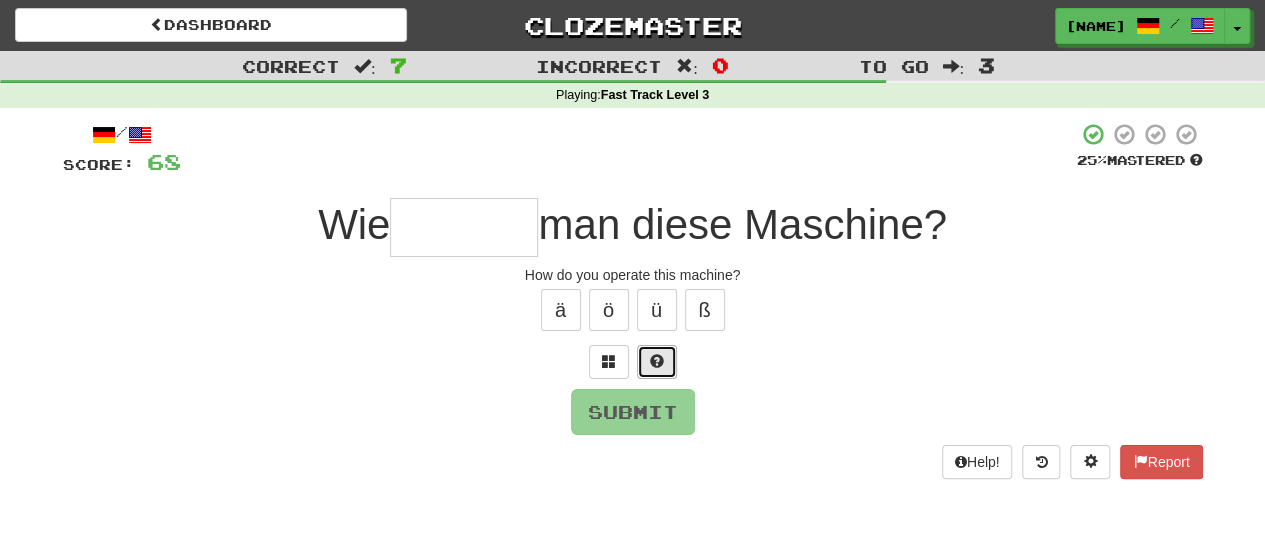 click at bounding box center [657, 362] 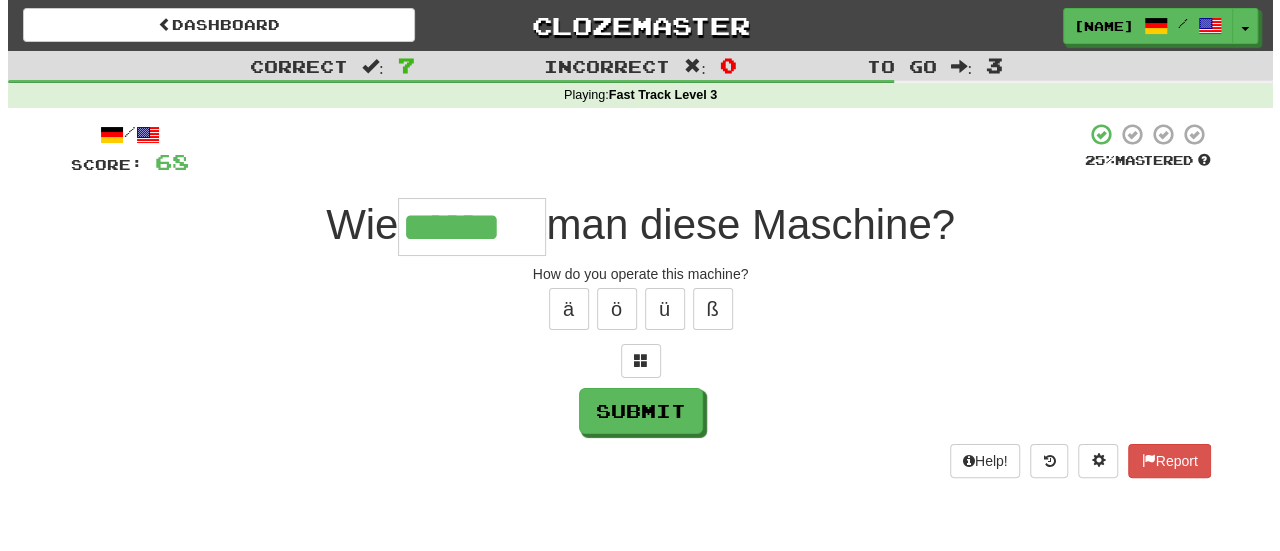 scroll, scrollTop: 0, scrollLeft: 0, axis: both 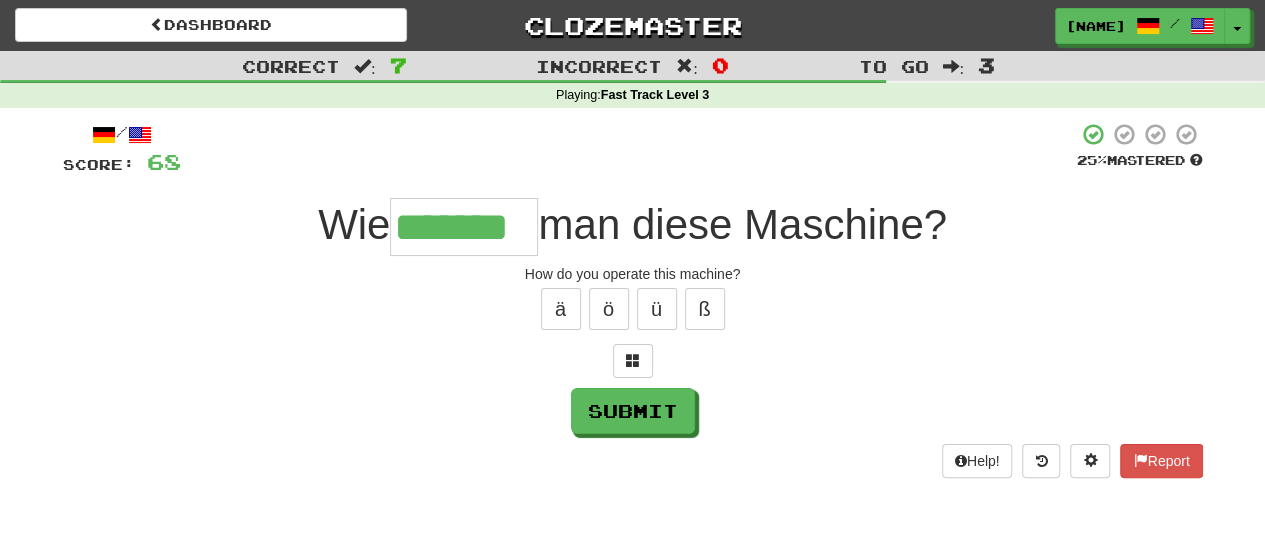 type on "*******" 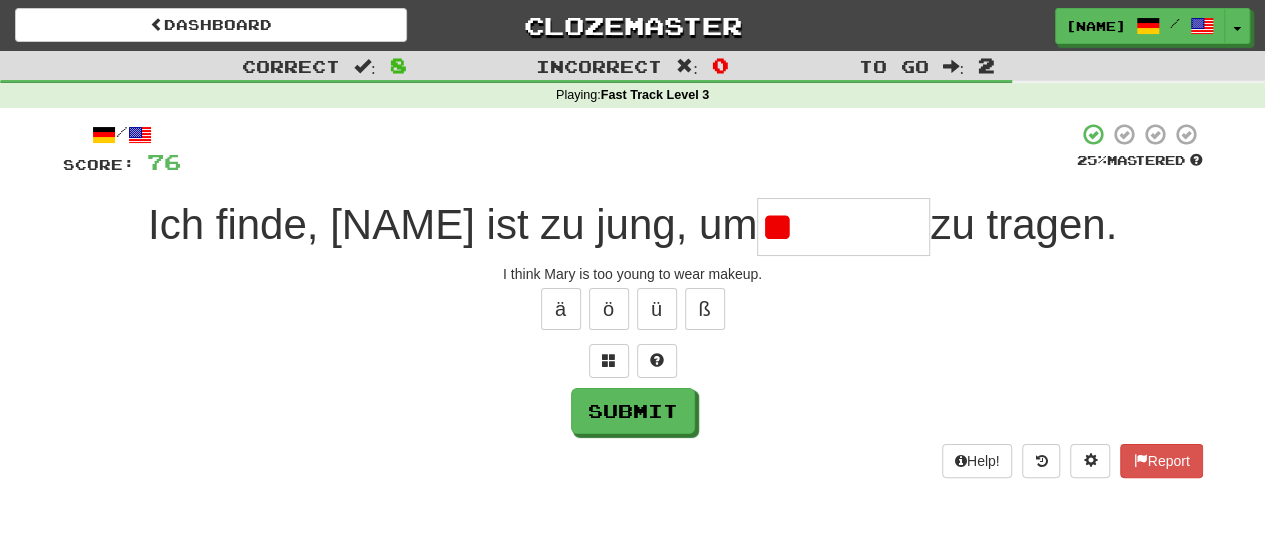 type on "*" 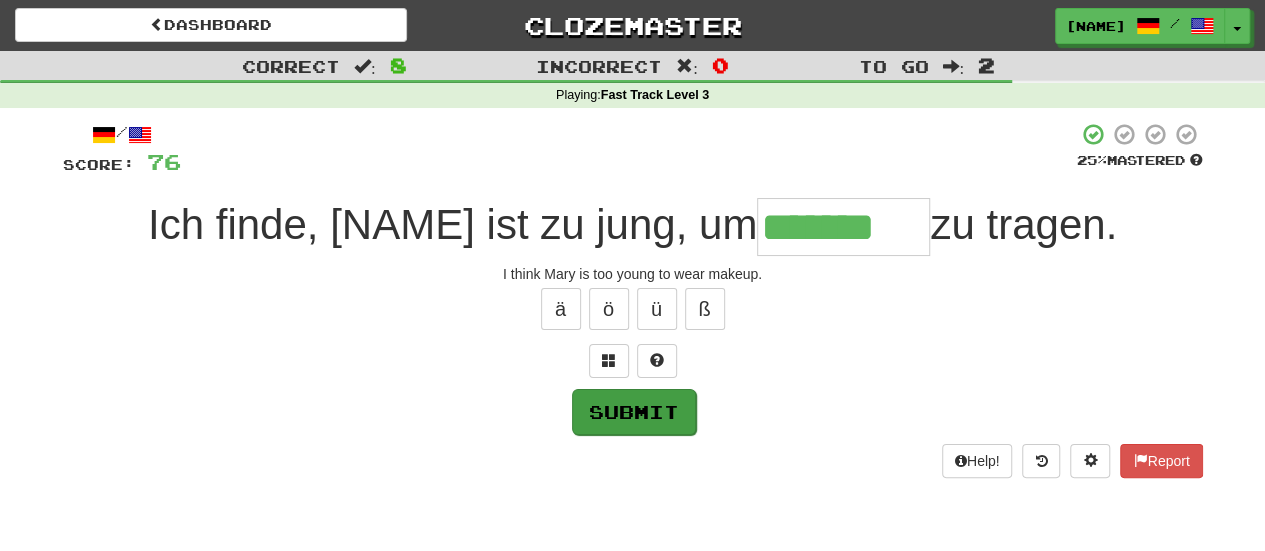 type on "*******" 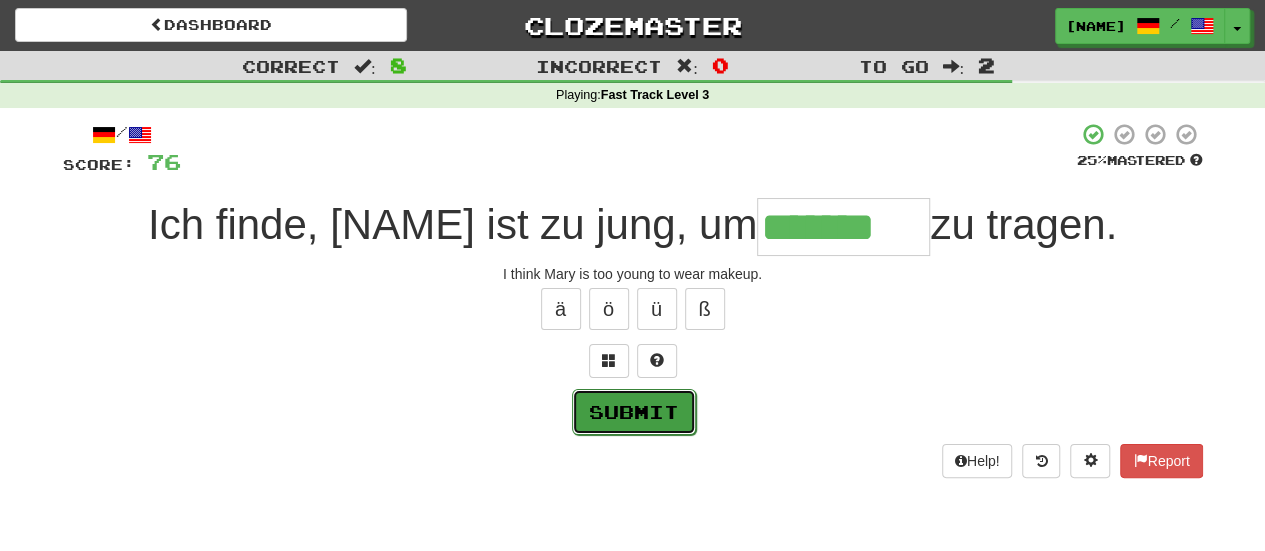 click on "Submit" at bounding box center [634, 412] 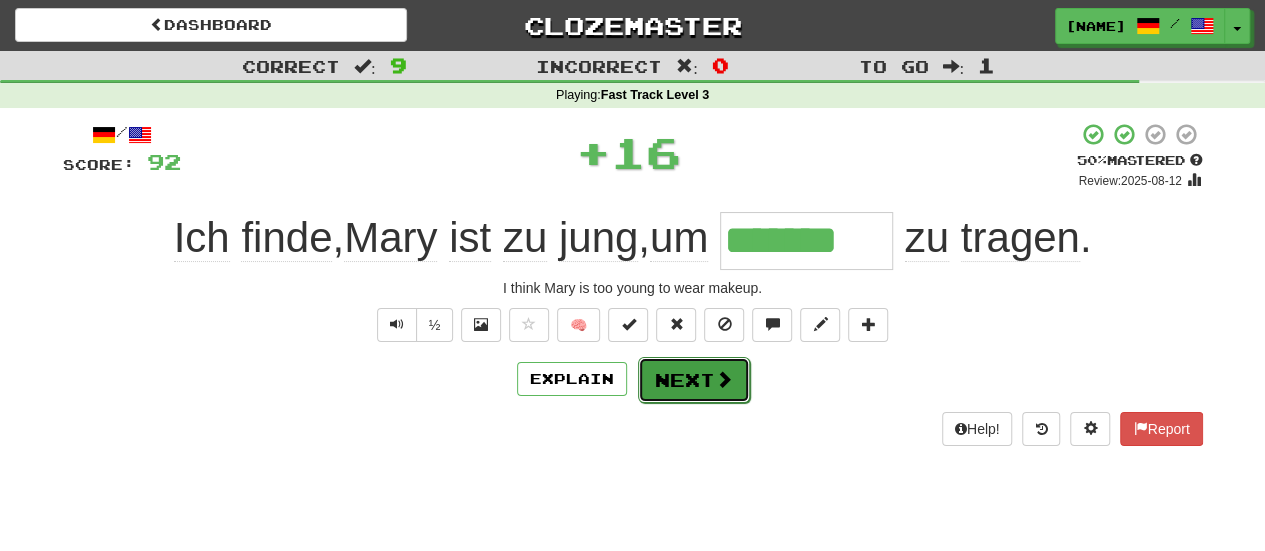 click on "Next" at bounding box center [694, 380] 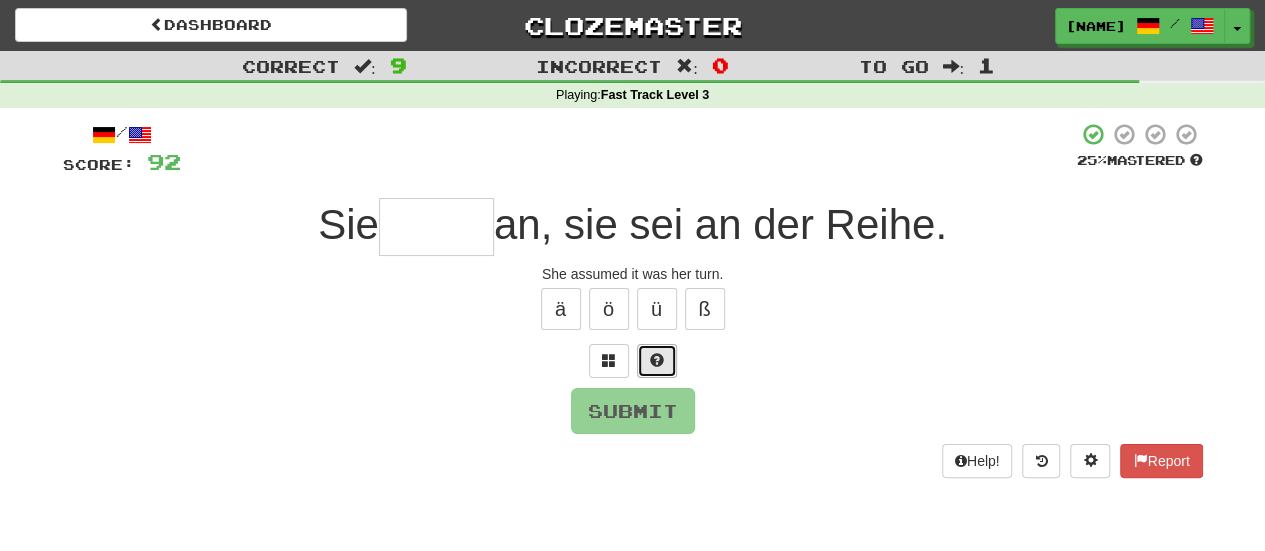 click at bounding box center [657, 361] 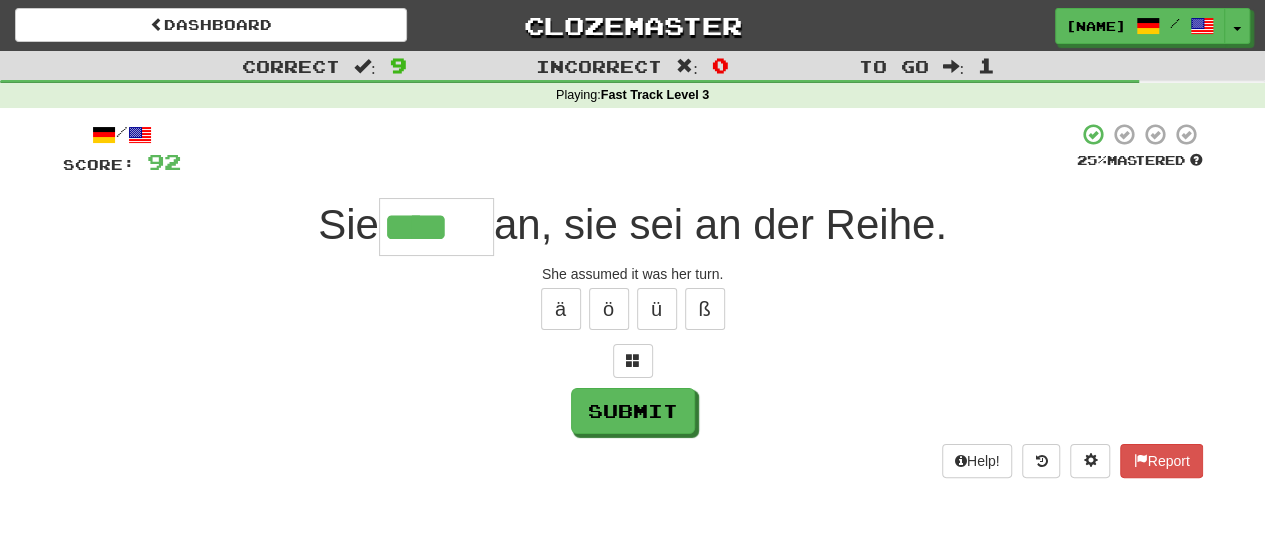 type on "****" 